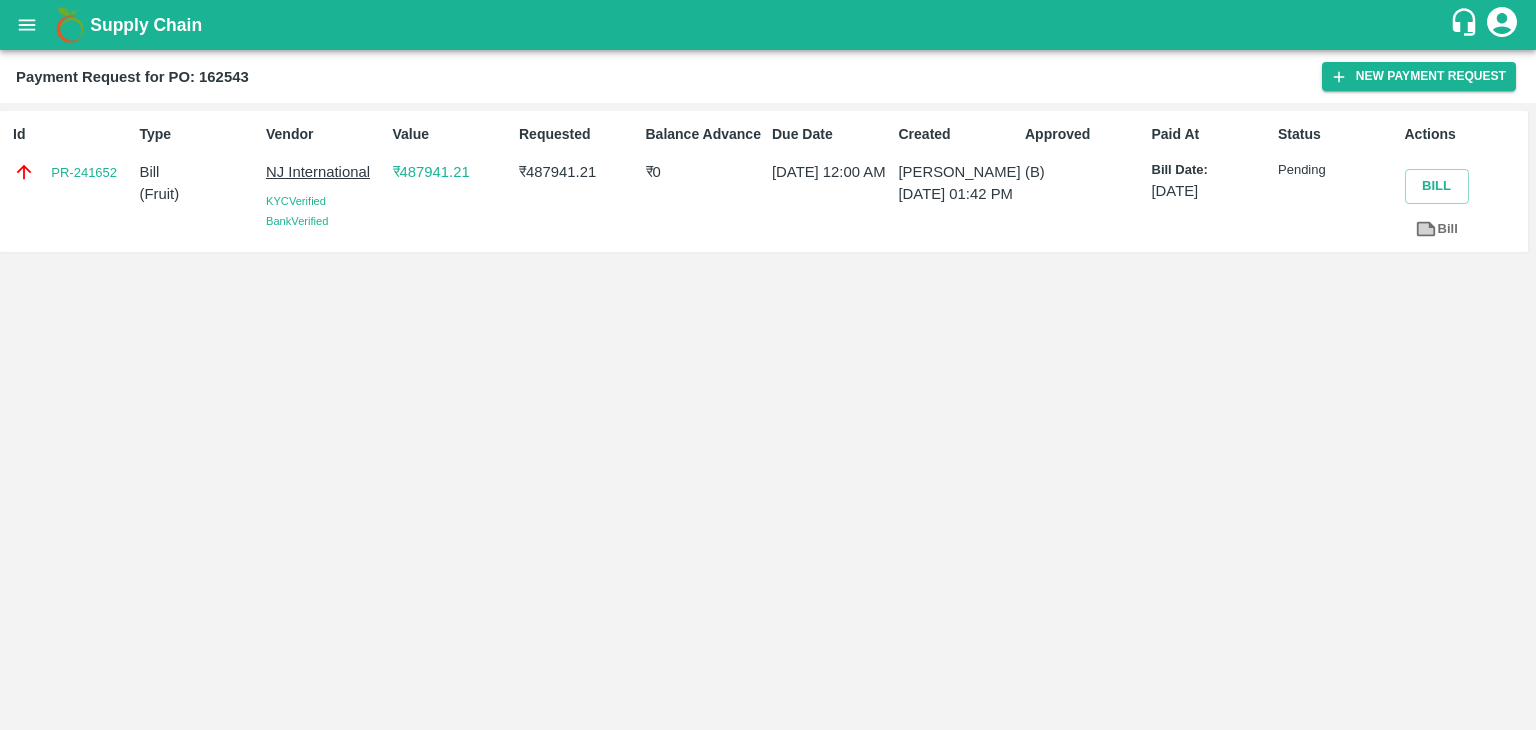 scroll, scrollTop: 0, scrollLeft: 0, axis: both 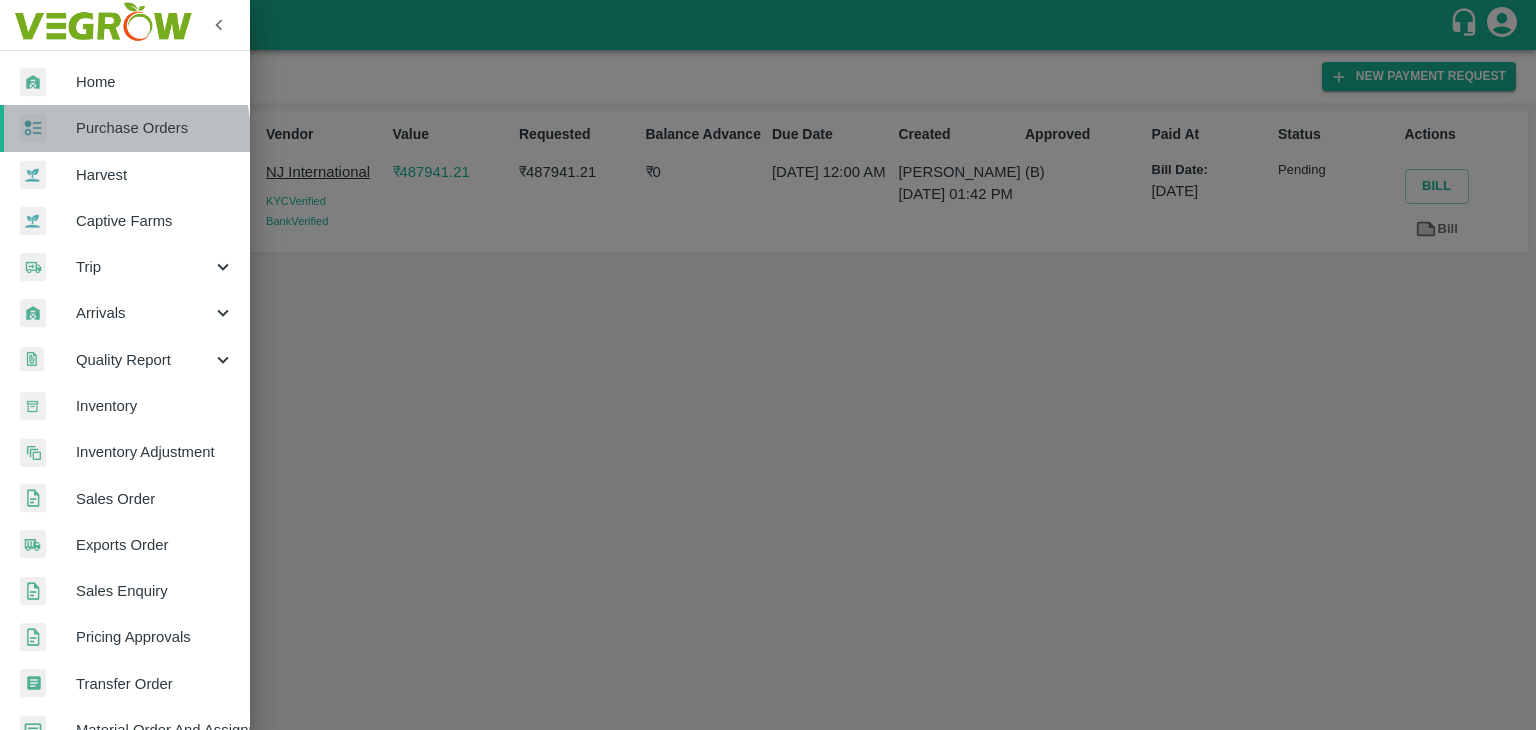 click on "Purchase Orders" at bounding box center (155, 128) 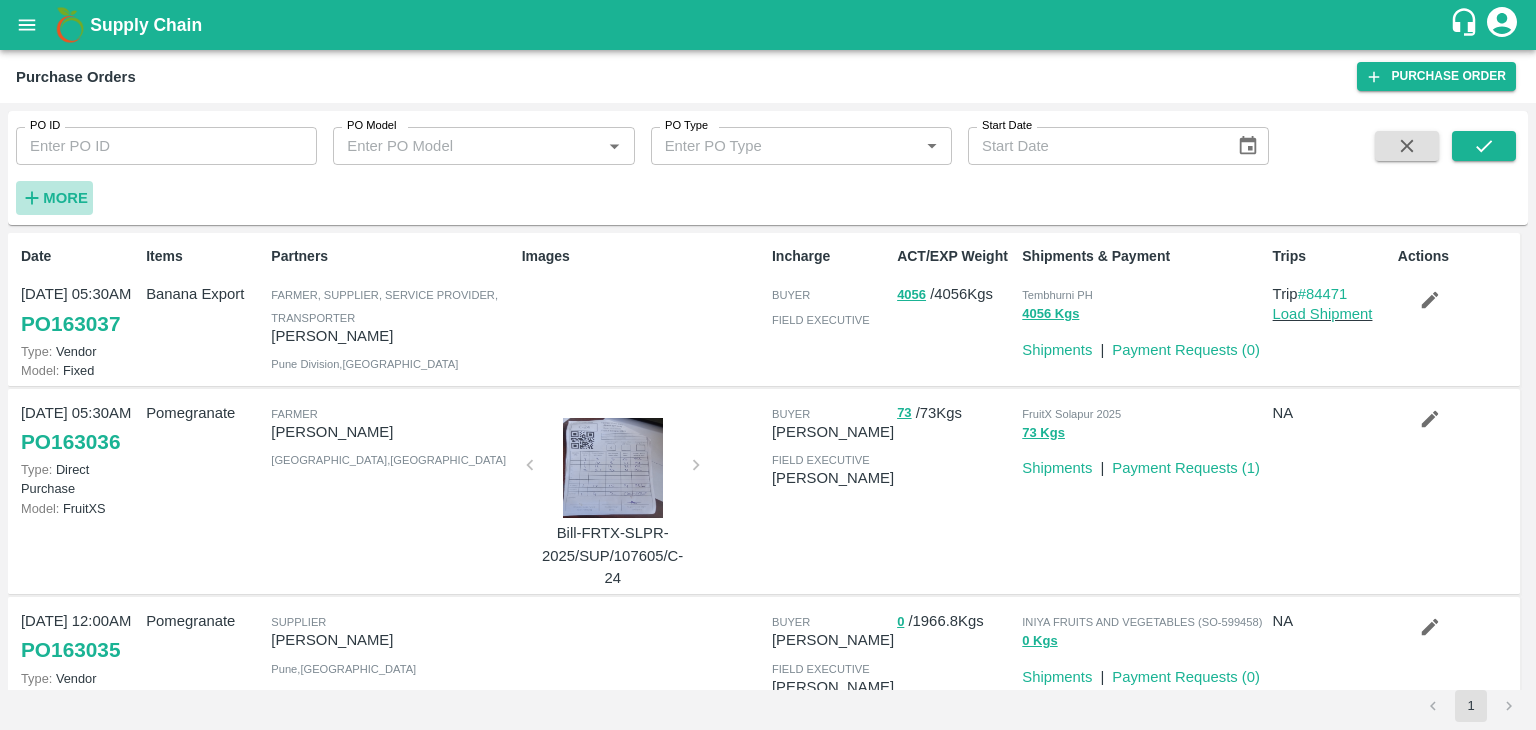 click on "More" at bounding box center [65, 198] 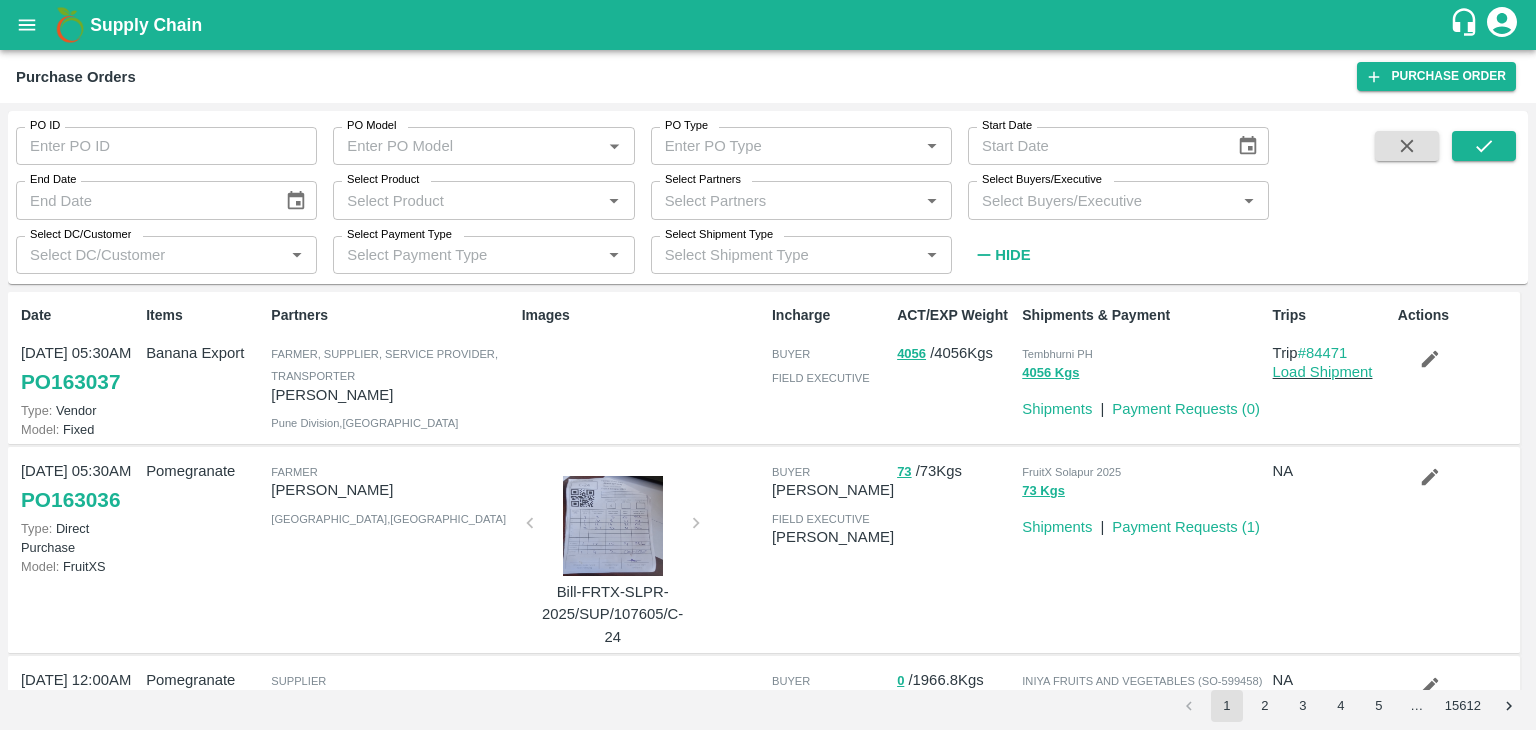 click on "Select Buyers/Executive" at bounding box center (1102, 200) 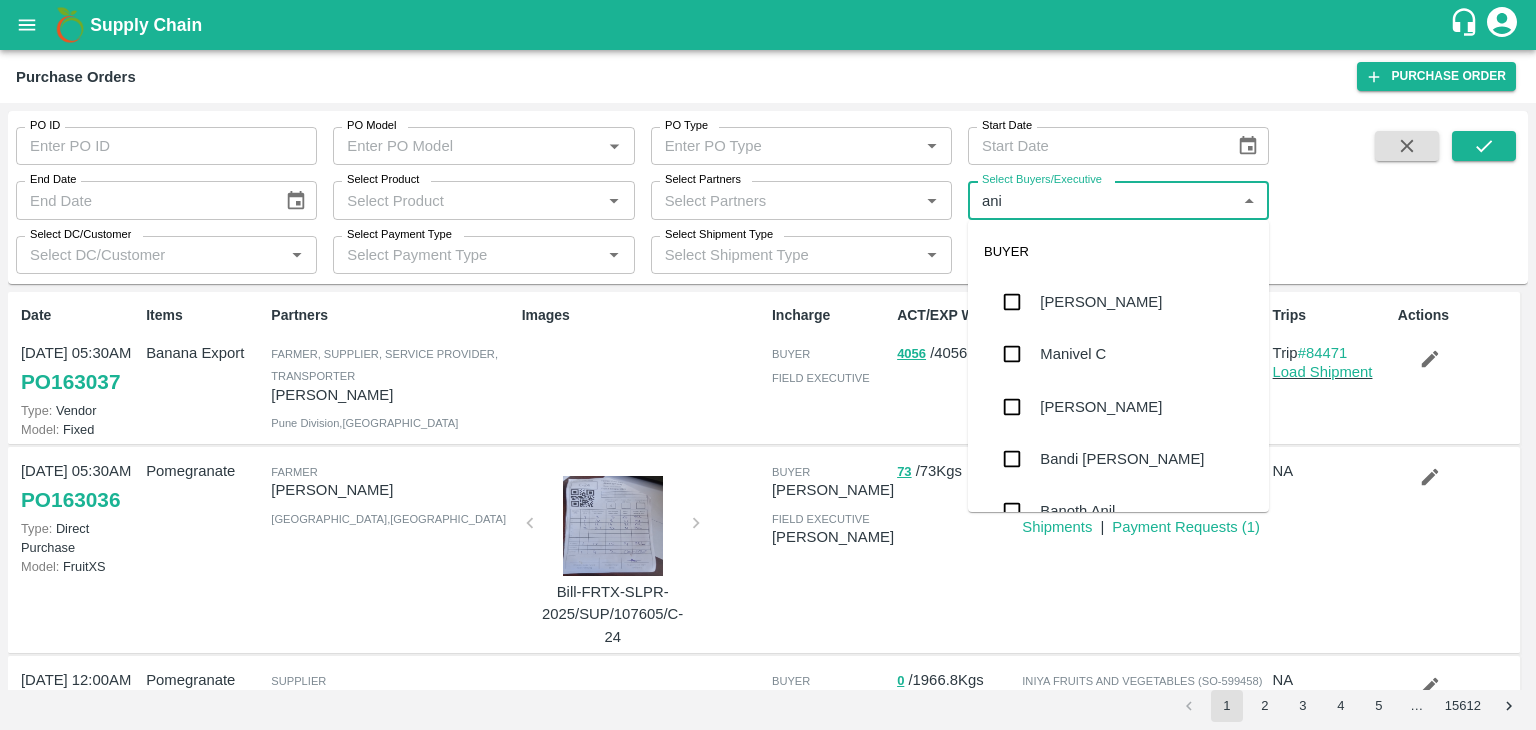 type on "anil" 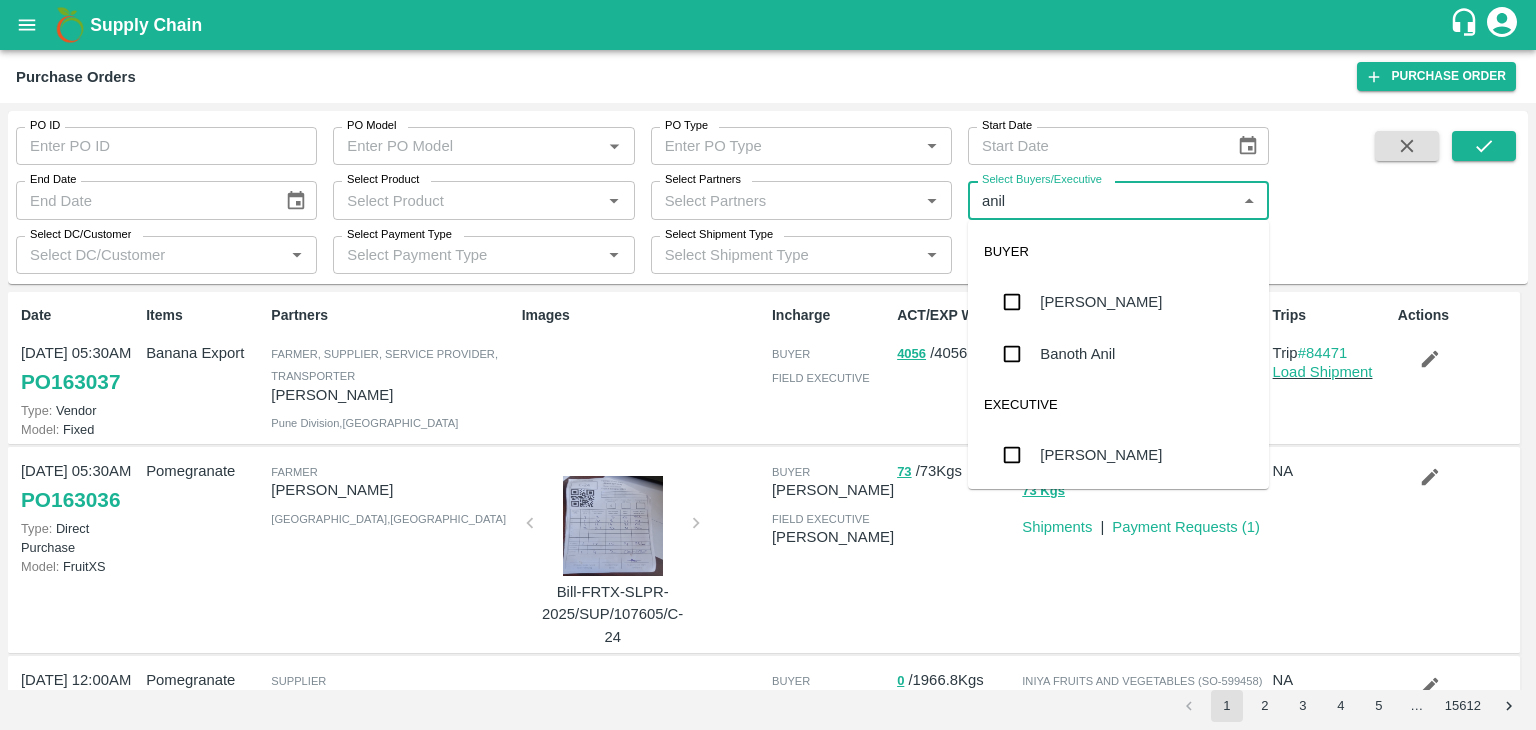 click on "[PERSON_NAME]" at bounding box center [1101, 302] 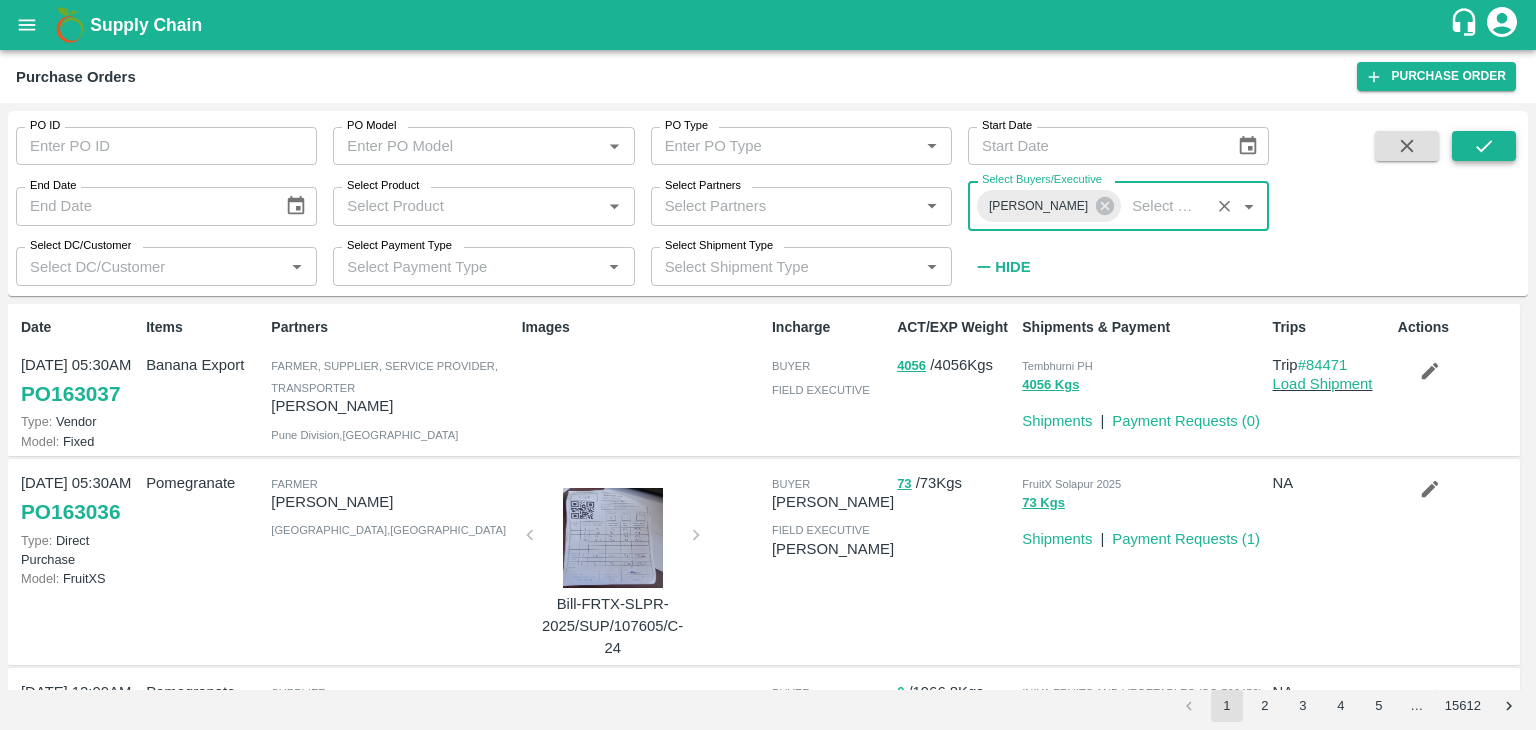 click 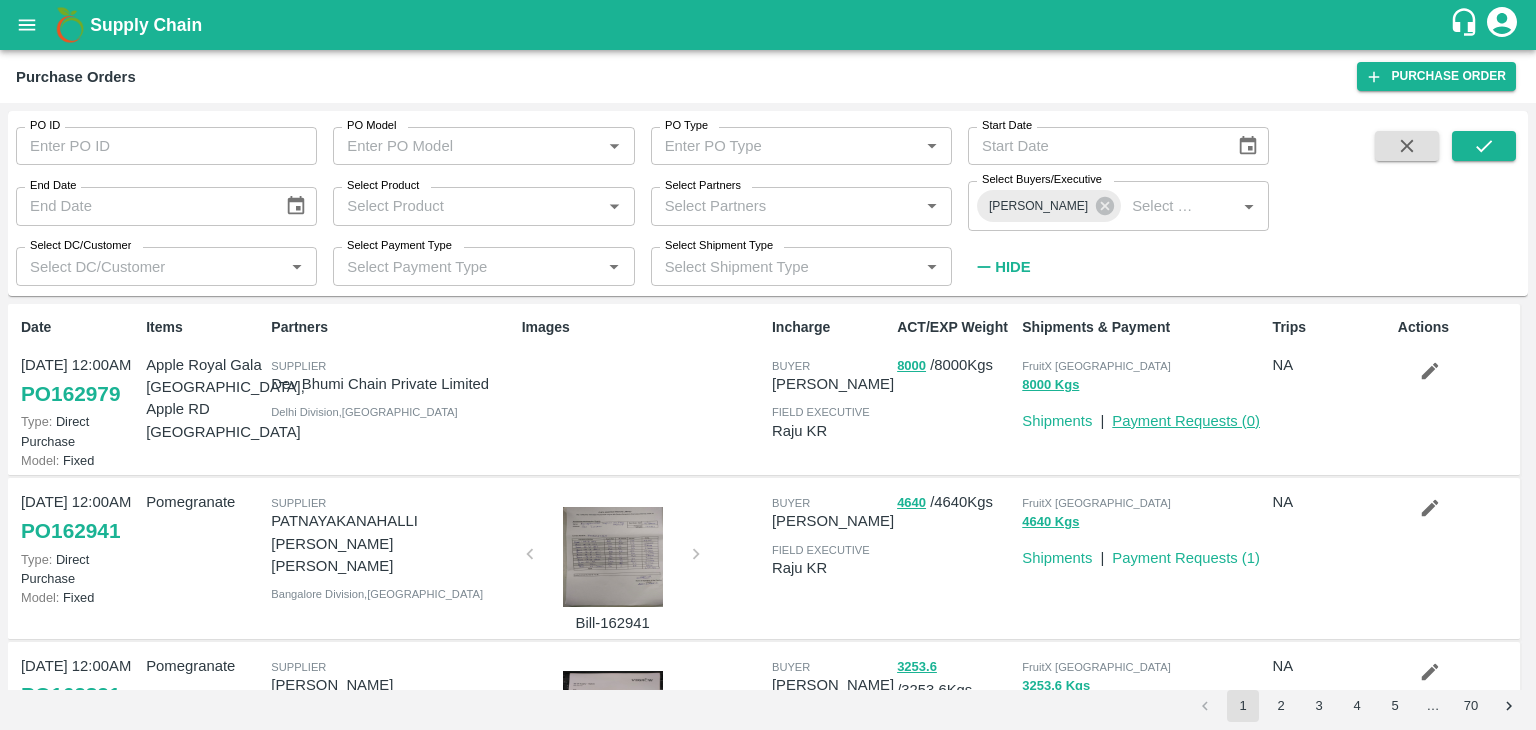 click on "Payment Requests ( 0 )" at bounding box center [1186, 421] 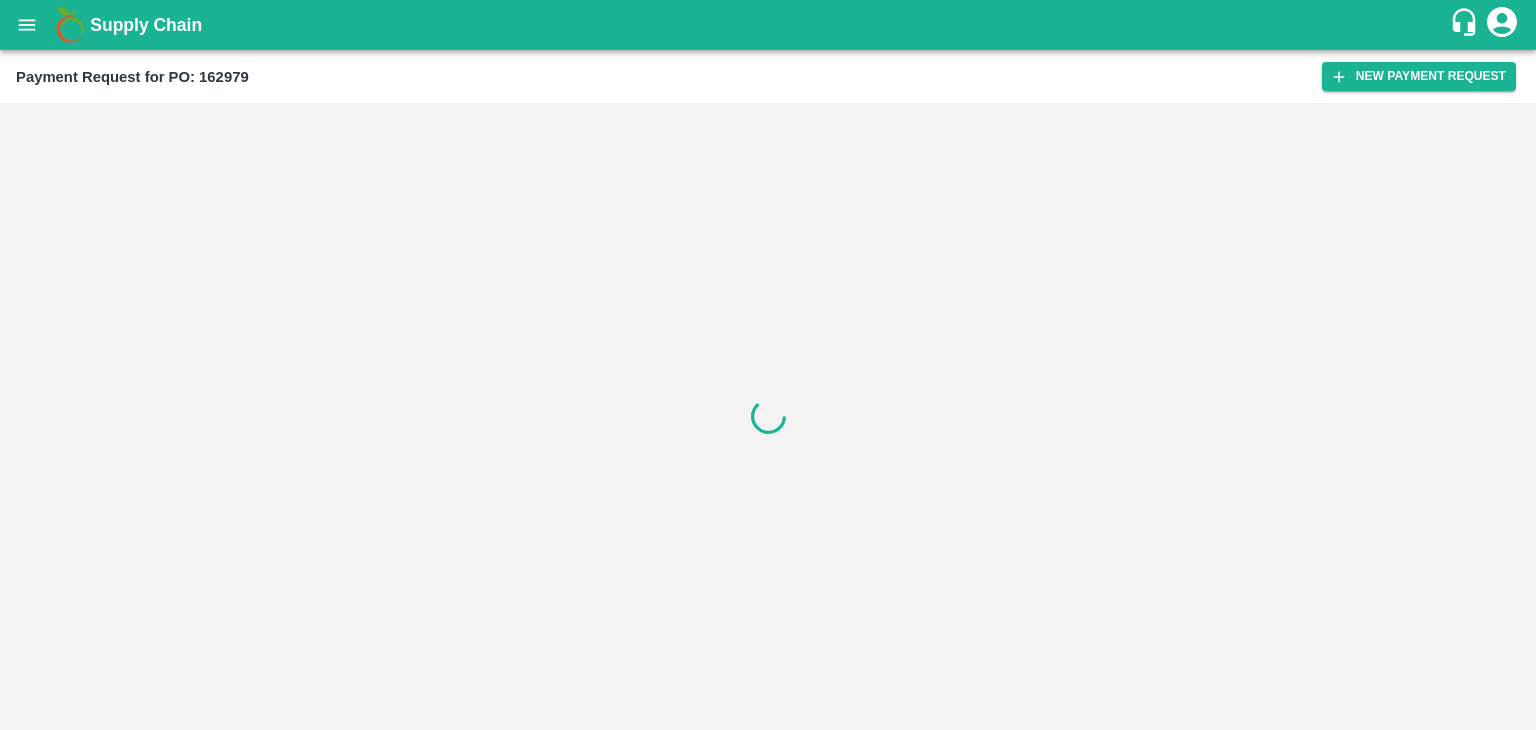 scroll, scrollTop: 0, scrollLeft: 0, axis: both 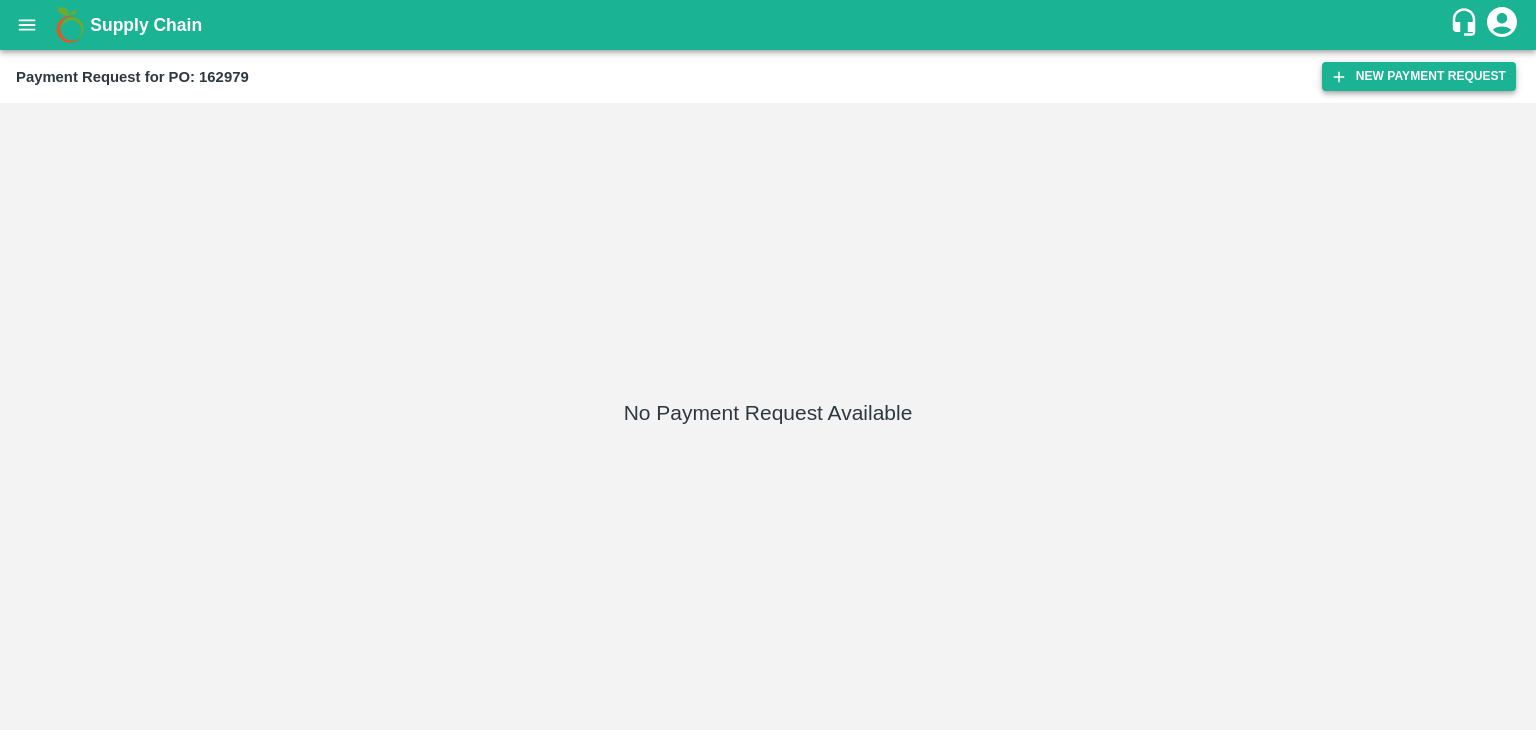 click on "New Payment Request" at bounding box center (1419, 76) 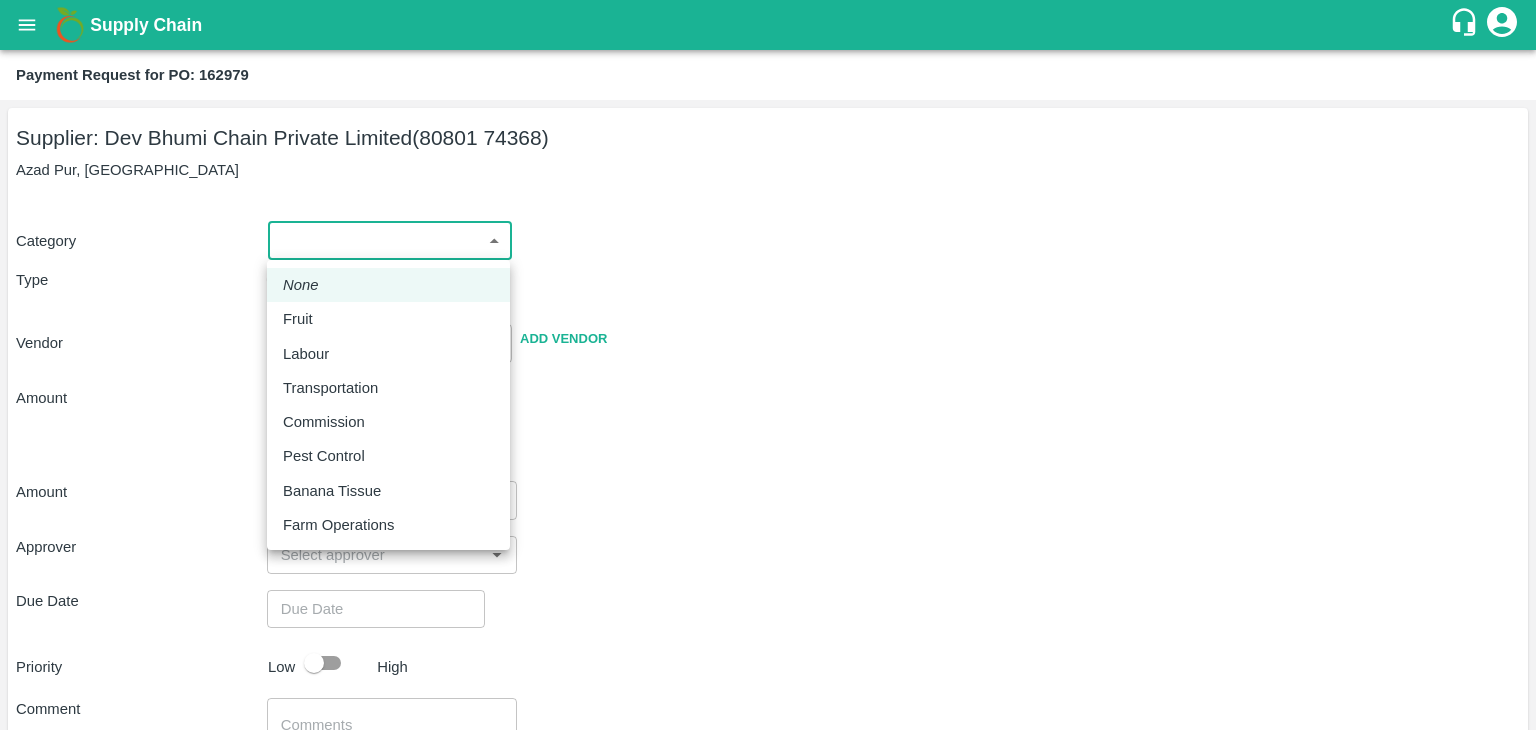 click on "Supply Chain Payment Request for PO: 162979 Supplier:    Dev Bhumi Chain Private Limited  (80801 74368) Azad Pur, North West Delhi Category ​ ​ Type Advance Bill Vendor ​ Add Vendor Amount Total value Per Kg ​ Amount ​ Approver ​ Due Date ​  Priority  Low  High Comment x ​ Attach bill Cancel Save FXD LMD DC Direct Customer FruitX Bangalore FruitX Delhi Anil Kumar Logout None Fruit Labour Transportation Commission Pest Control Banana Tissue Farm Operations" at bounding box center (768, 365) 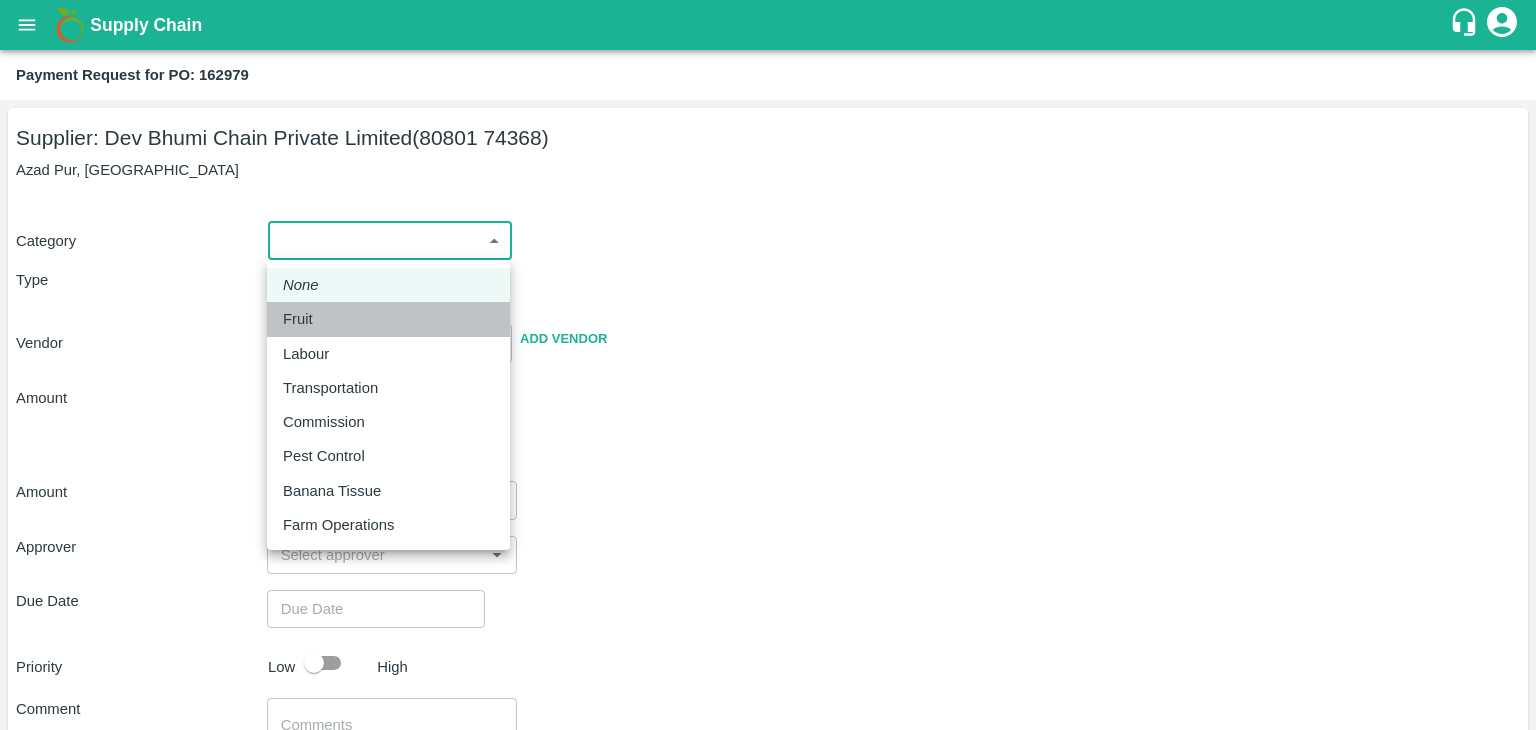 click on "Fruit" at bounding box center [388, 319] 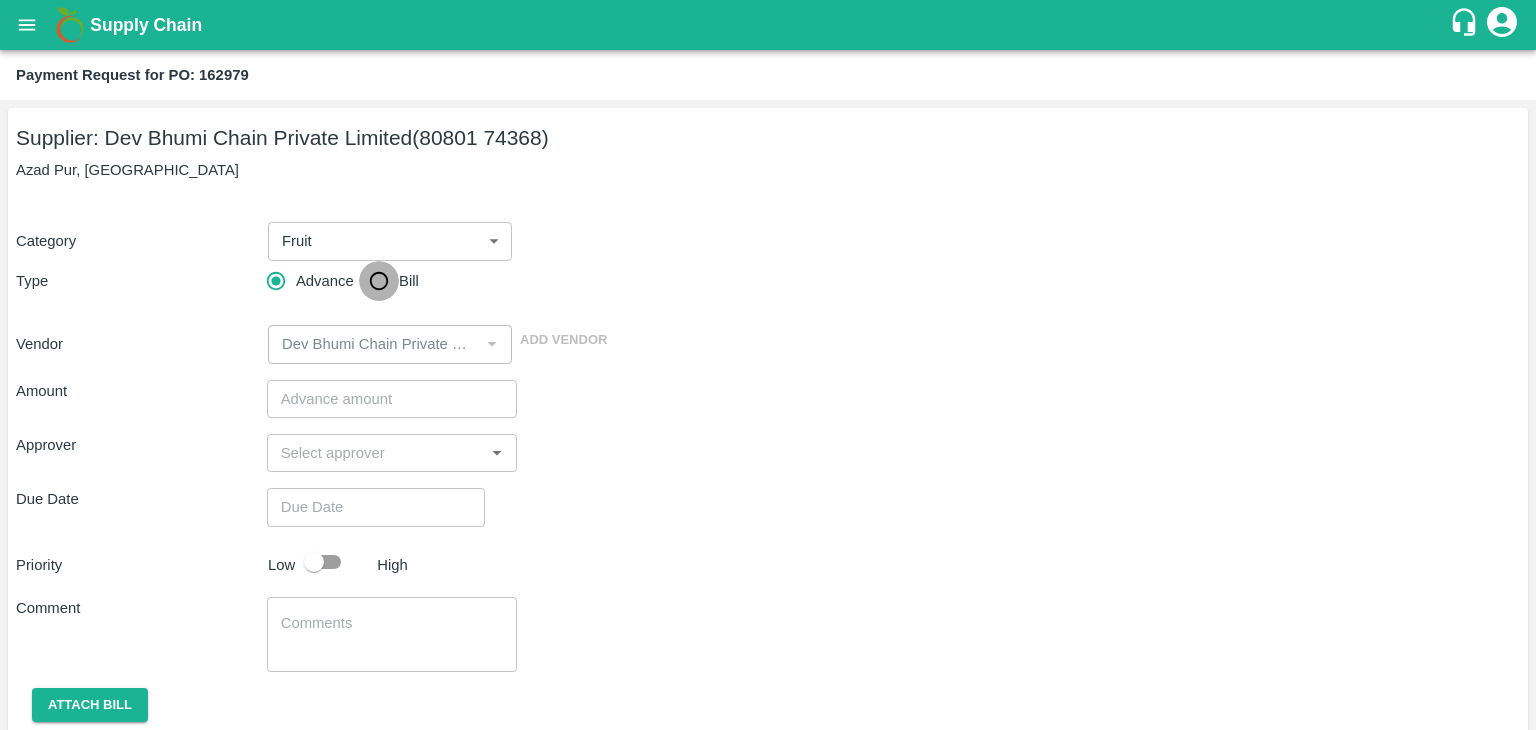 click on "Bill" at bounding box center (379, 281) 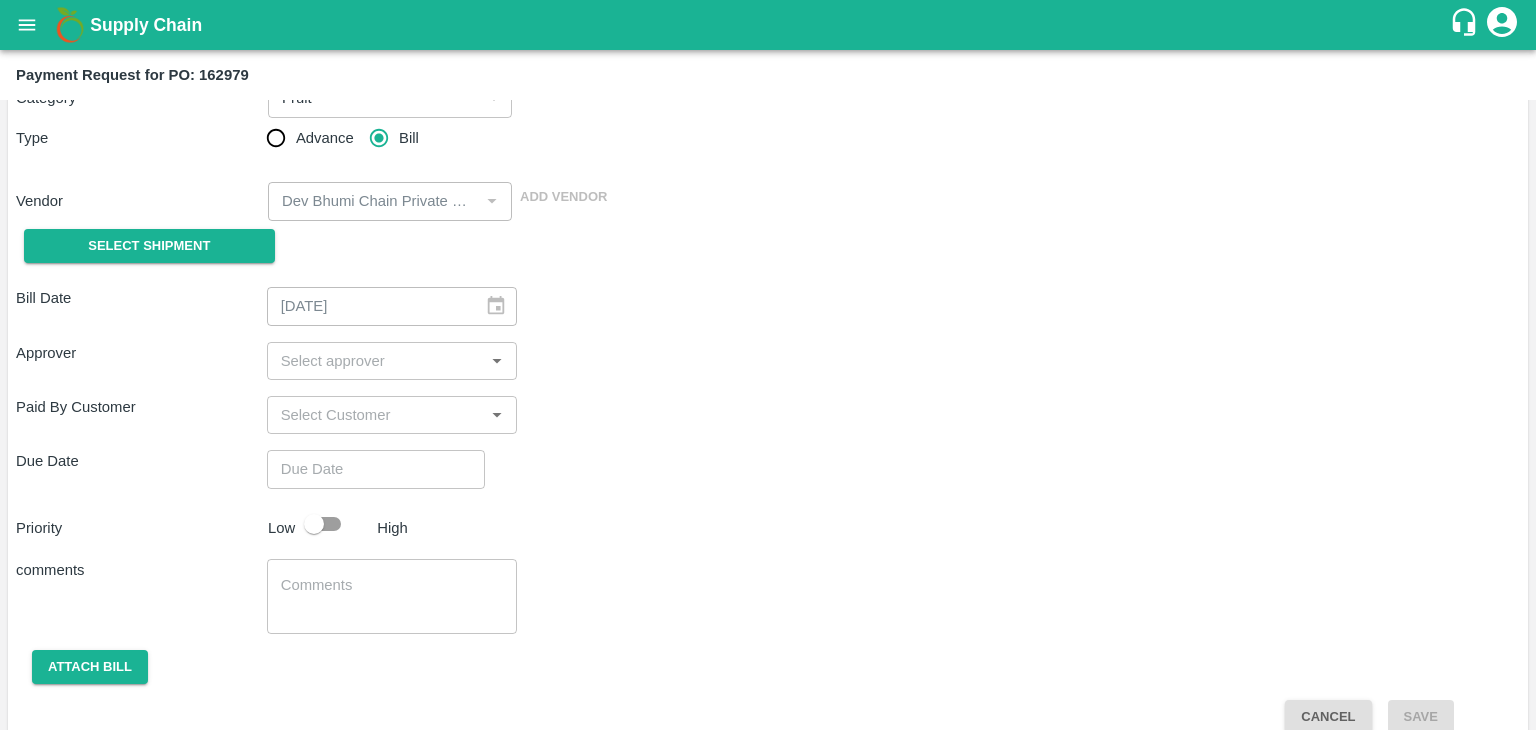 scroll, scrollTop: 172, scrollLeft: 0, axis: vertical 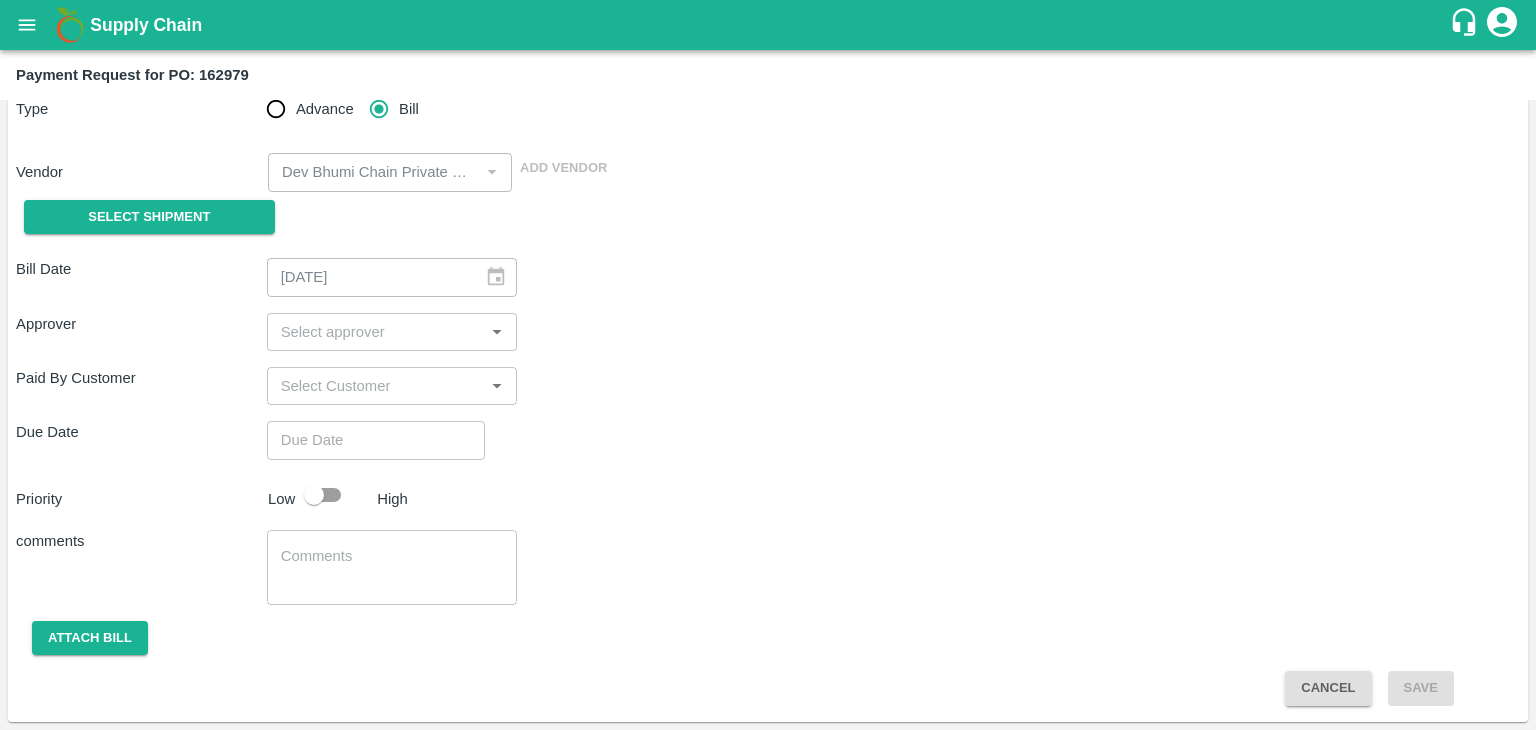 click at bounding box center [376, 332] 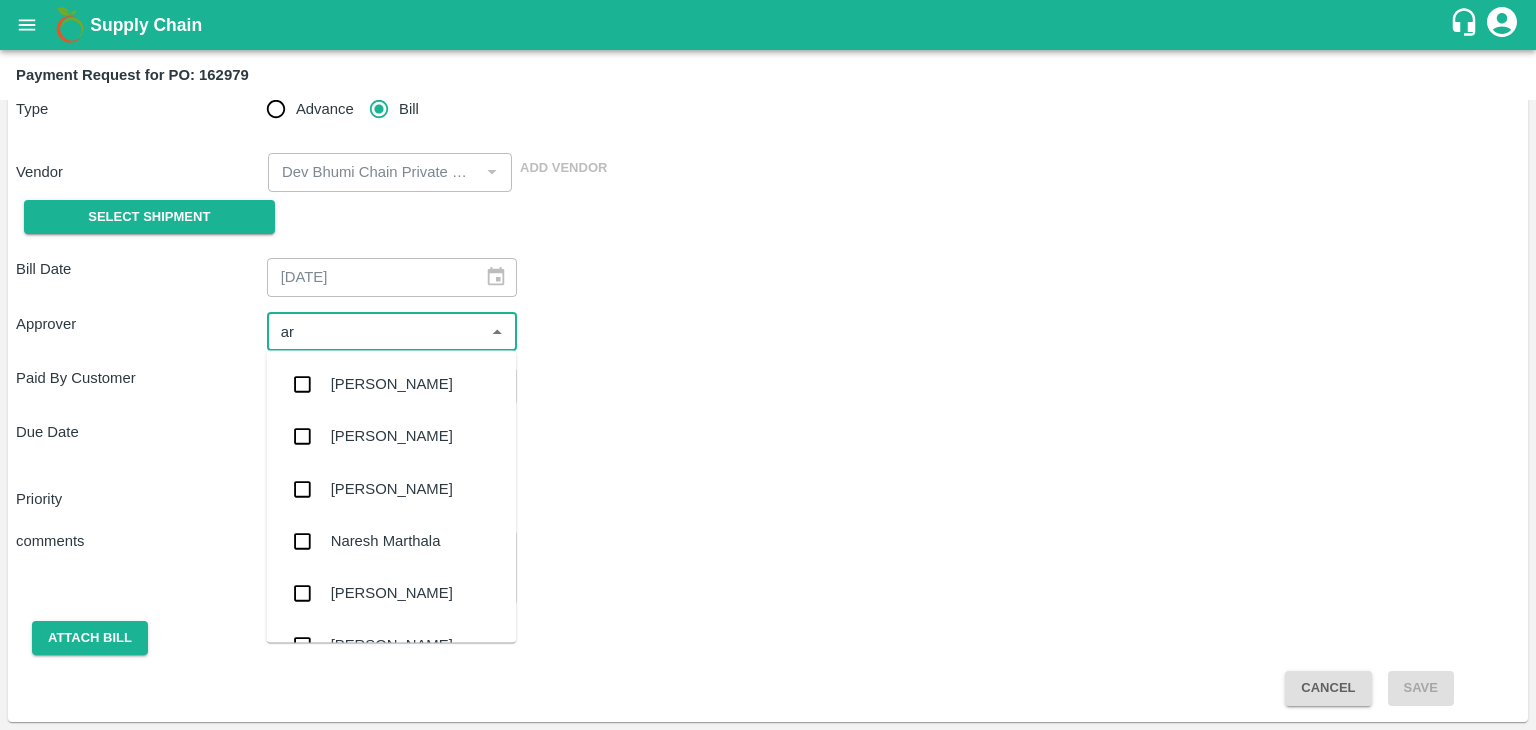 type on "ara" 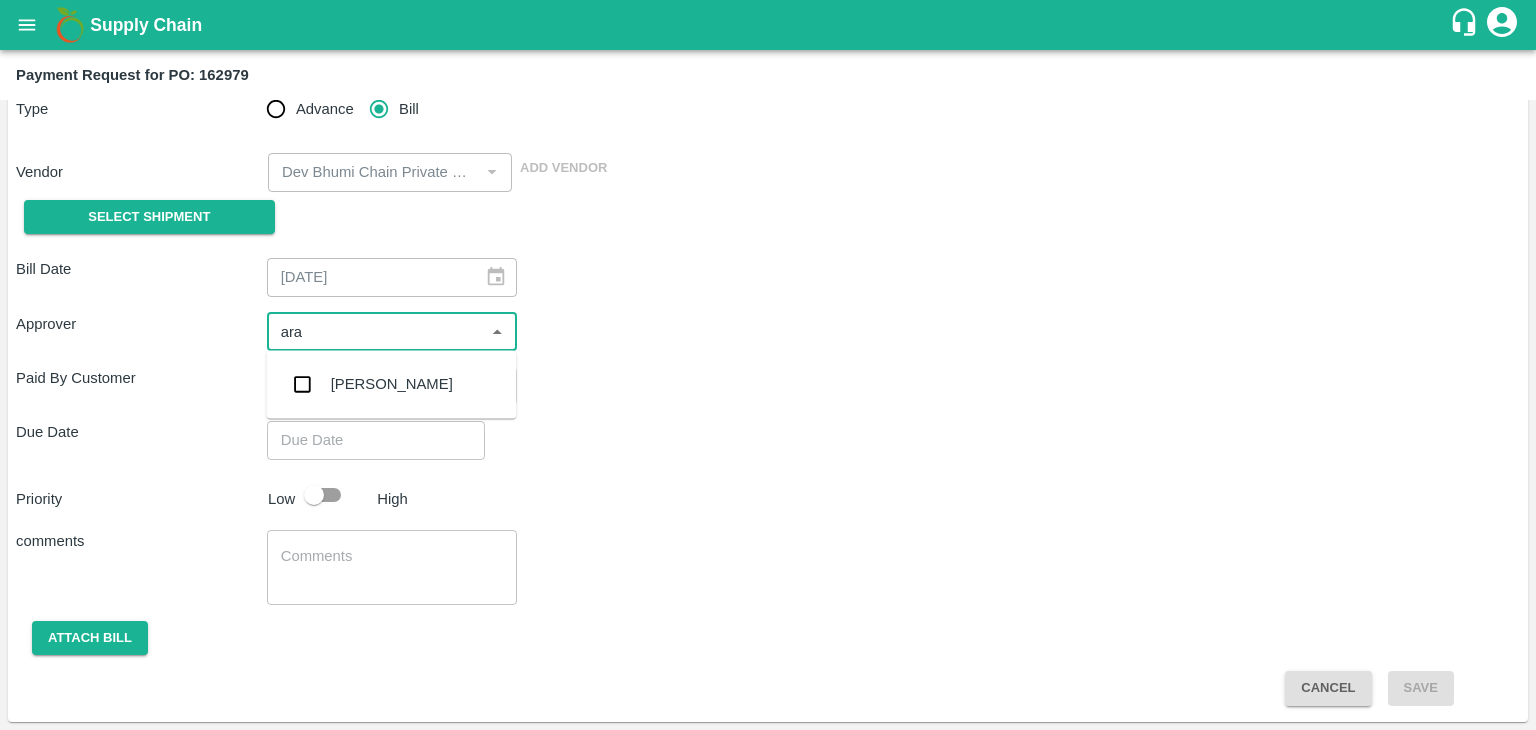 click on "[PERSON_NAME]" at bounding box center (391, 384) 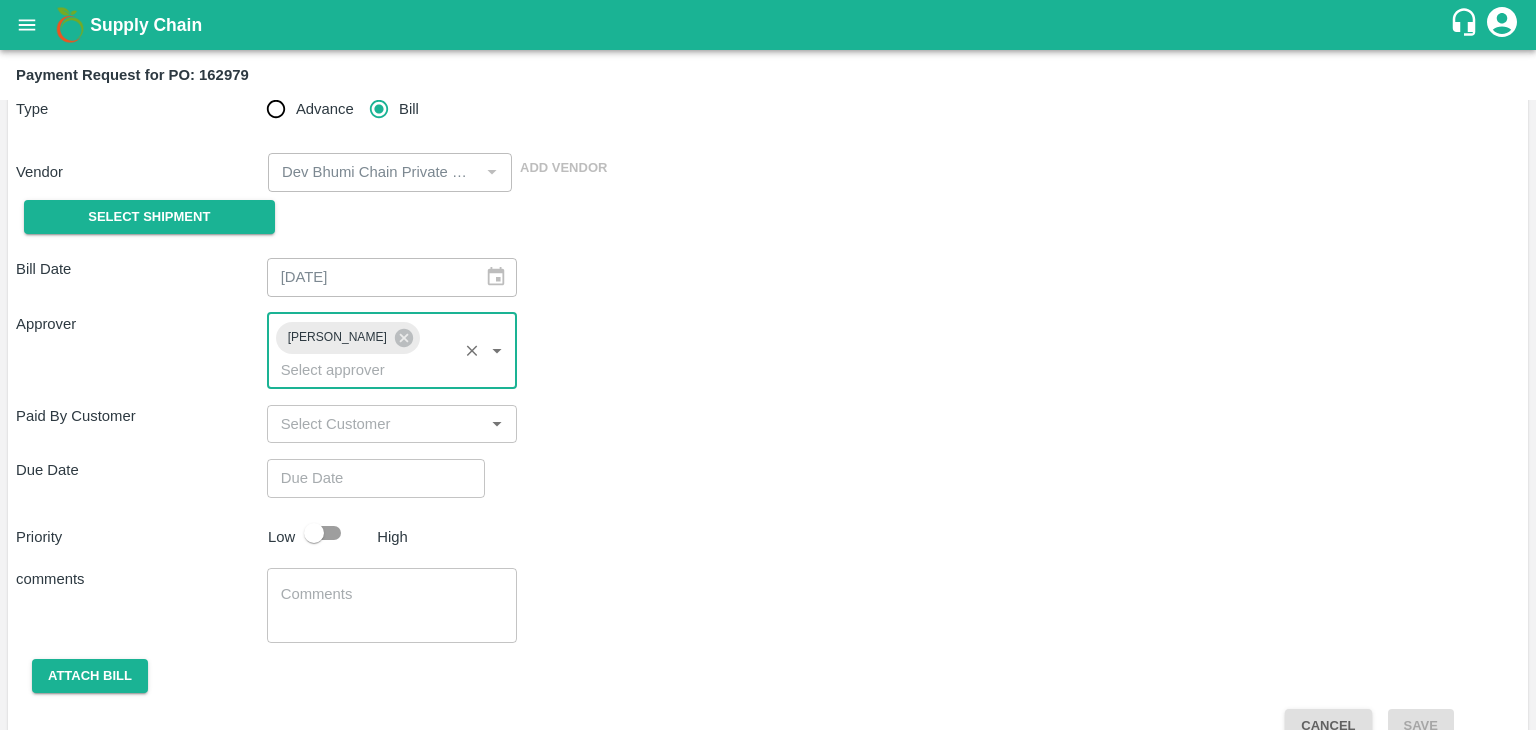 type on "DD/MM/YYYY hh:mm aa" 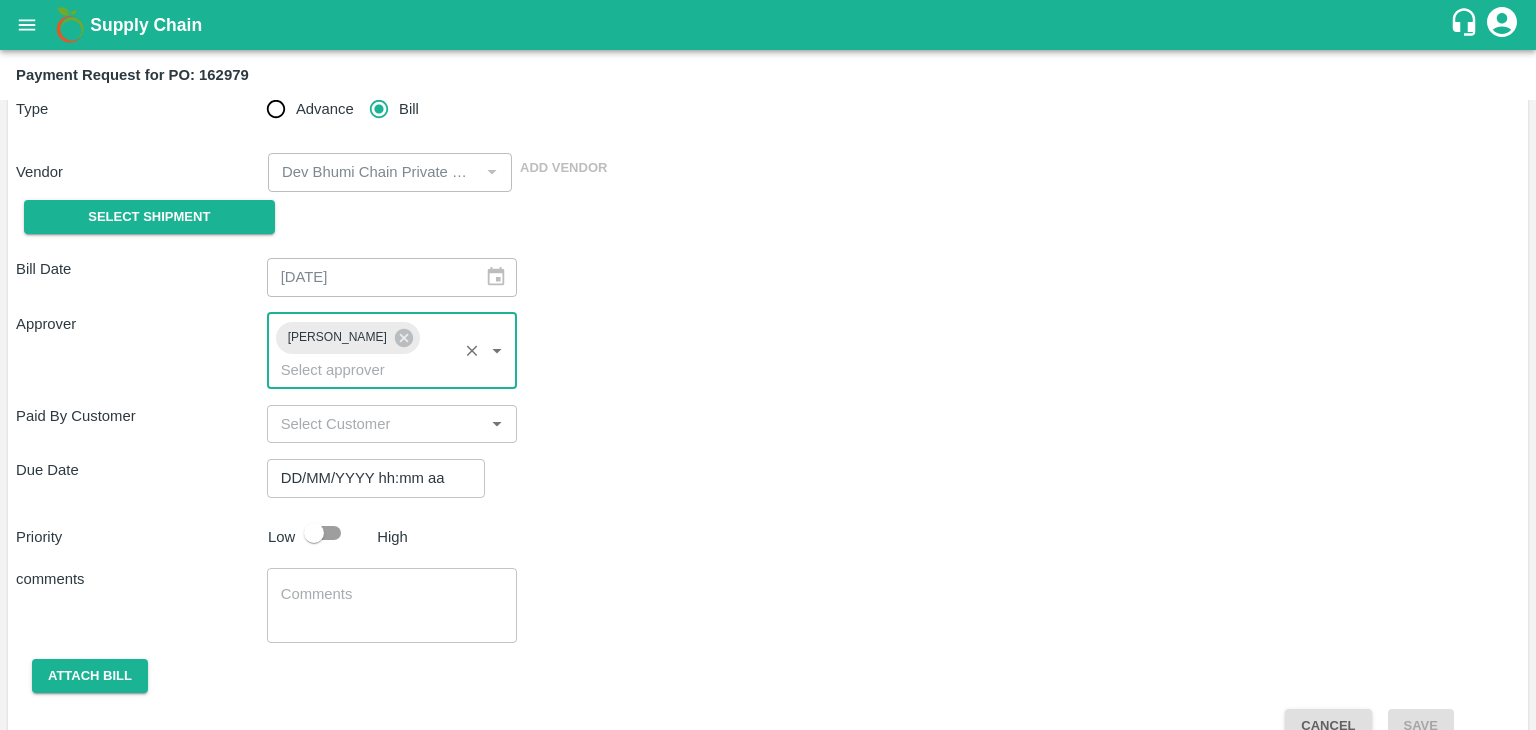 click on "DD/MM/YYYY hh:mm aa" at bounding box center (369, 478) 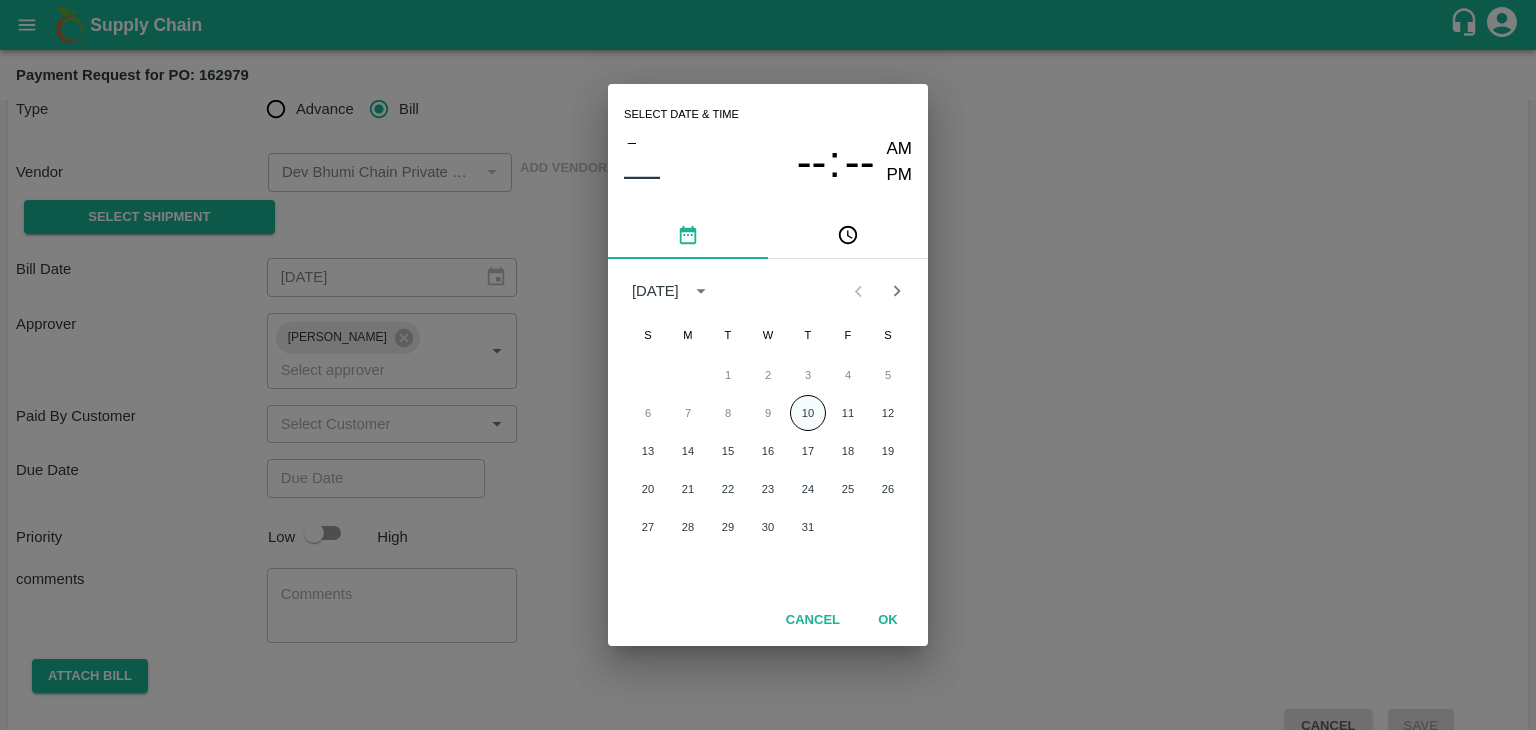 click on "10" at bounding box center (808, 413) 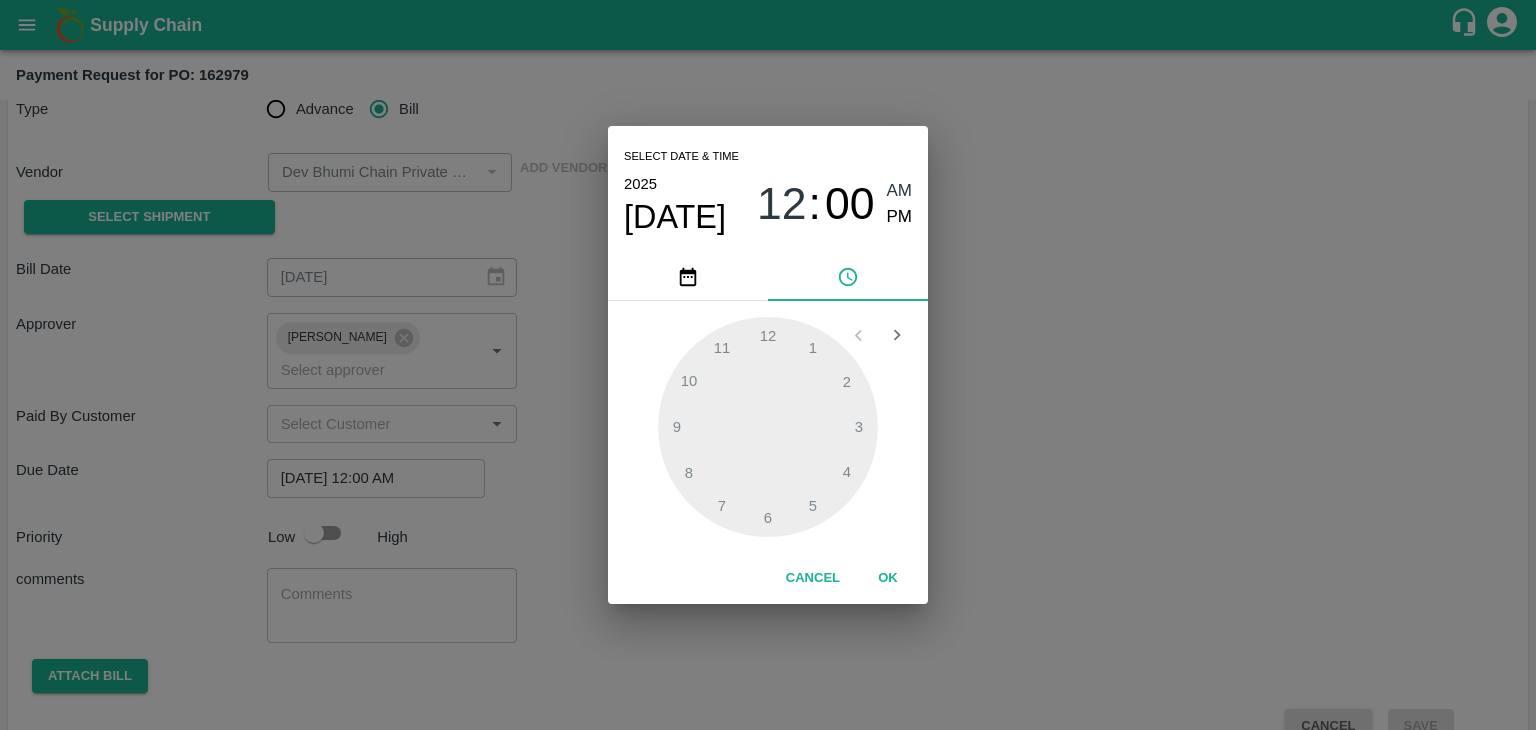click on "OK" at bounding box center (888, 578) 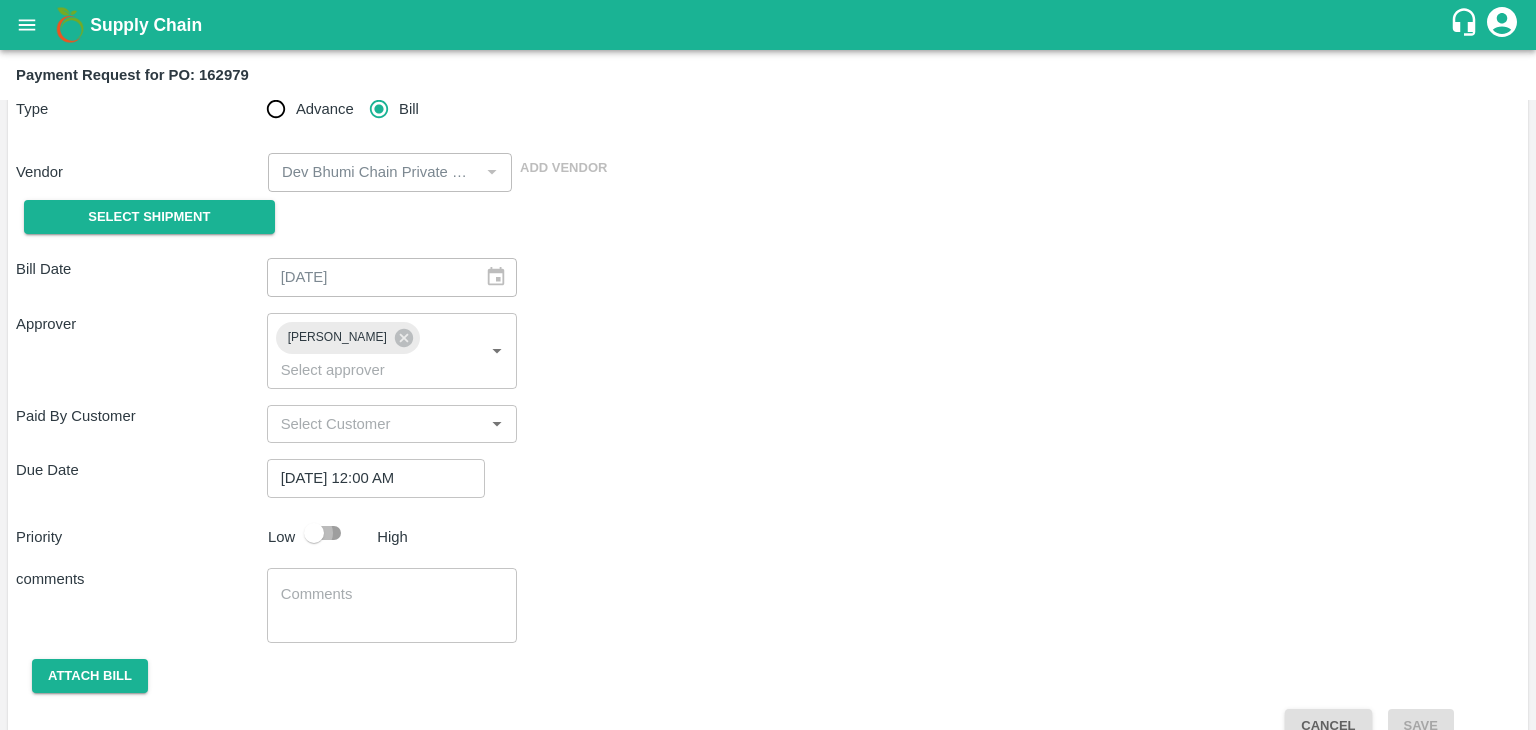 click at bounding box center (314, 533) 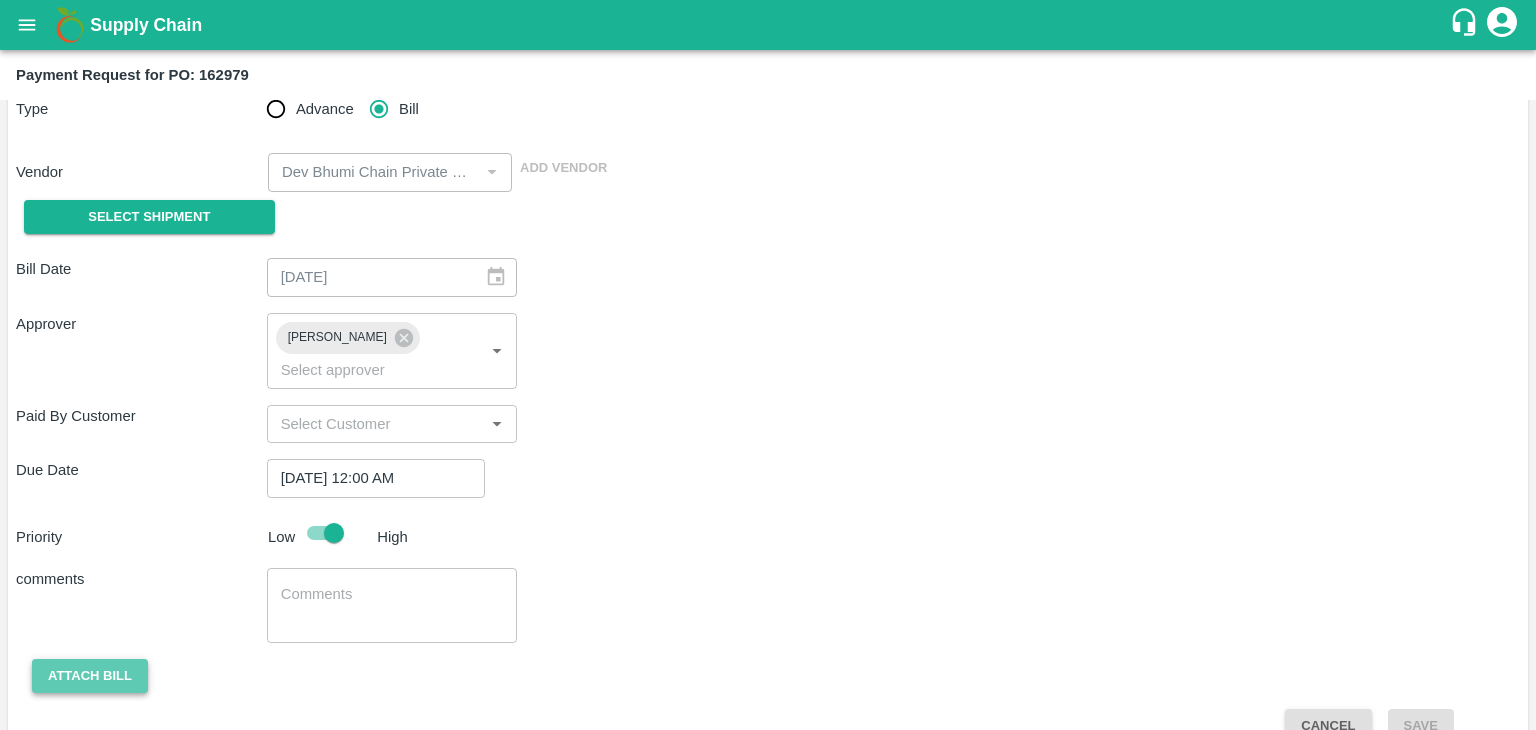 click on "Attach bill" at bounding box center (90, 676) 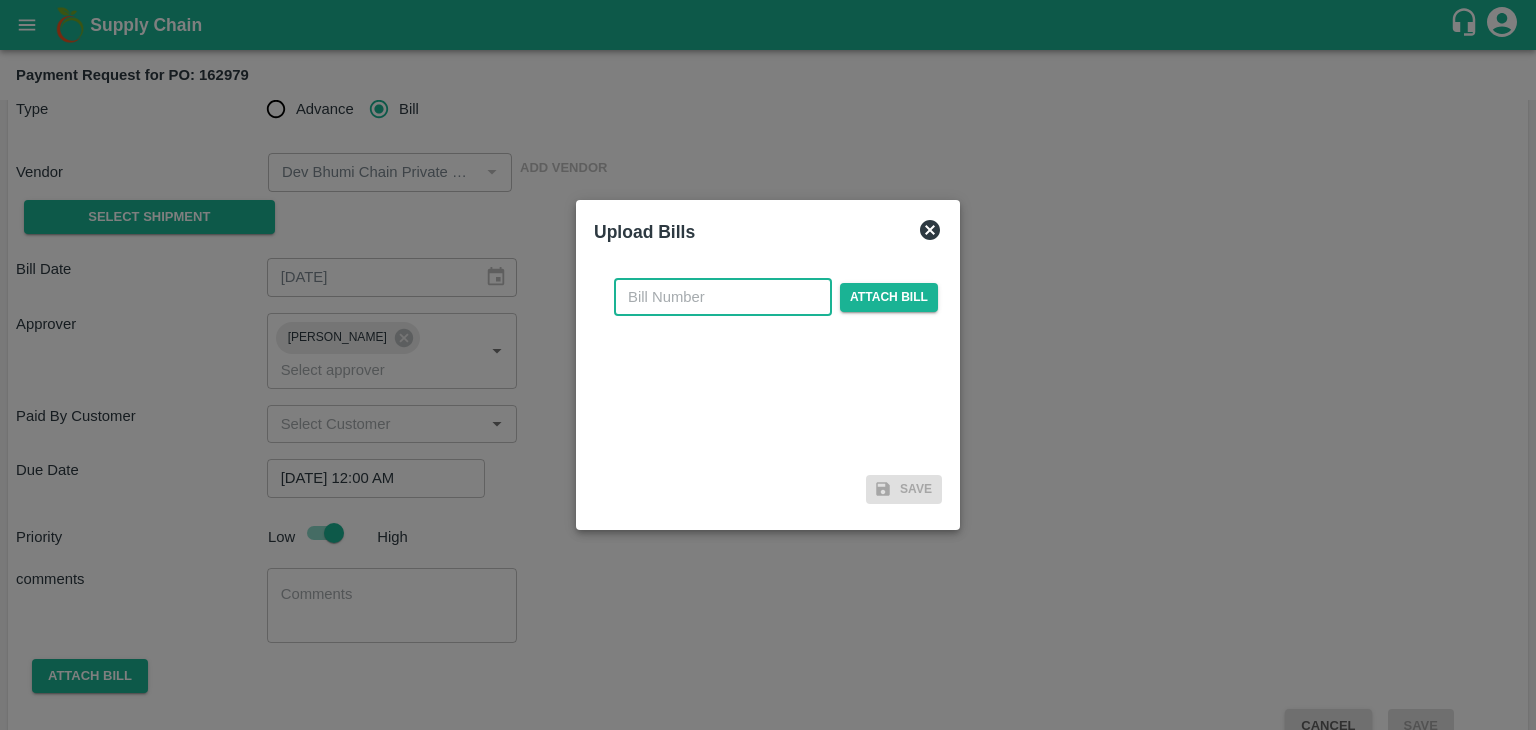click at bounding box center (723, 297) 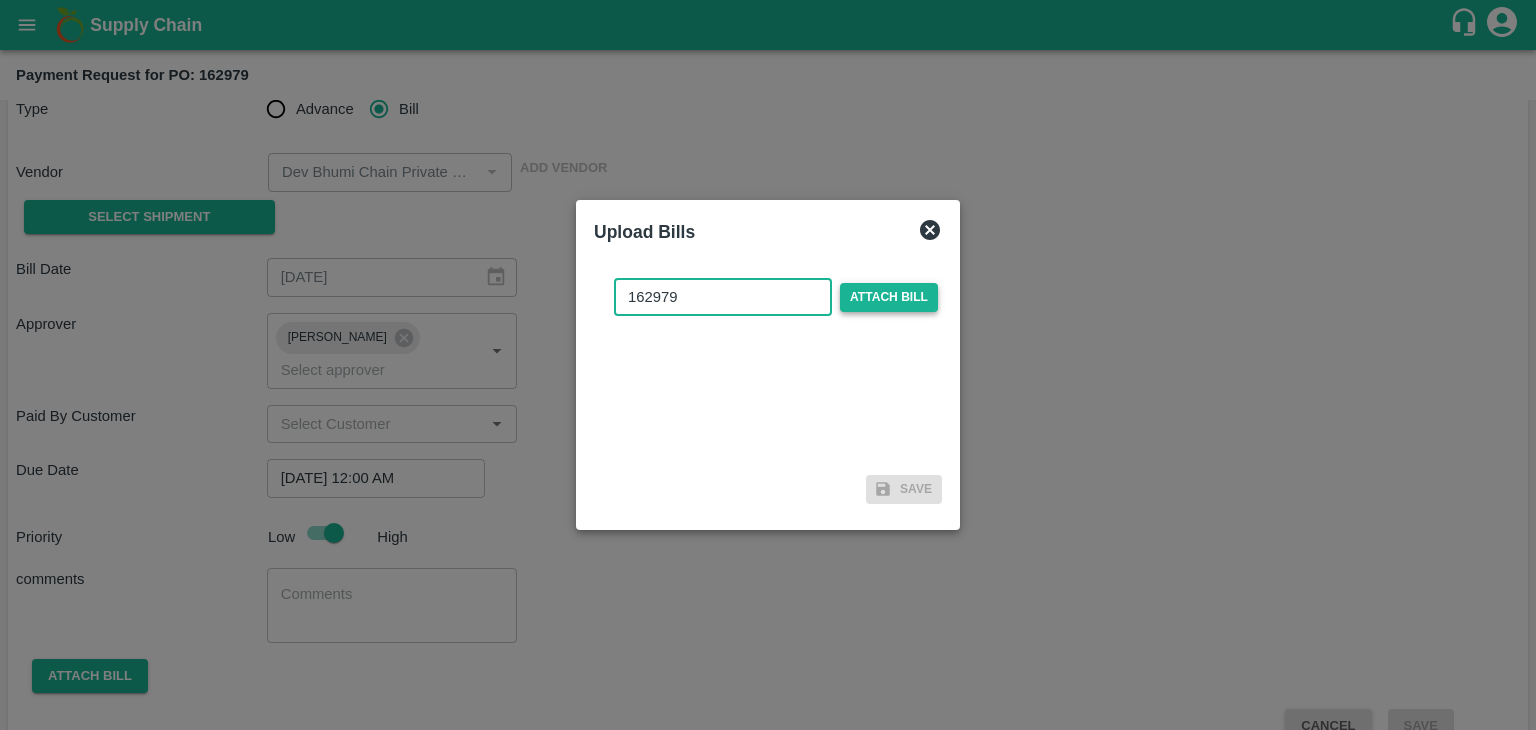 type on "162979" 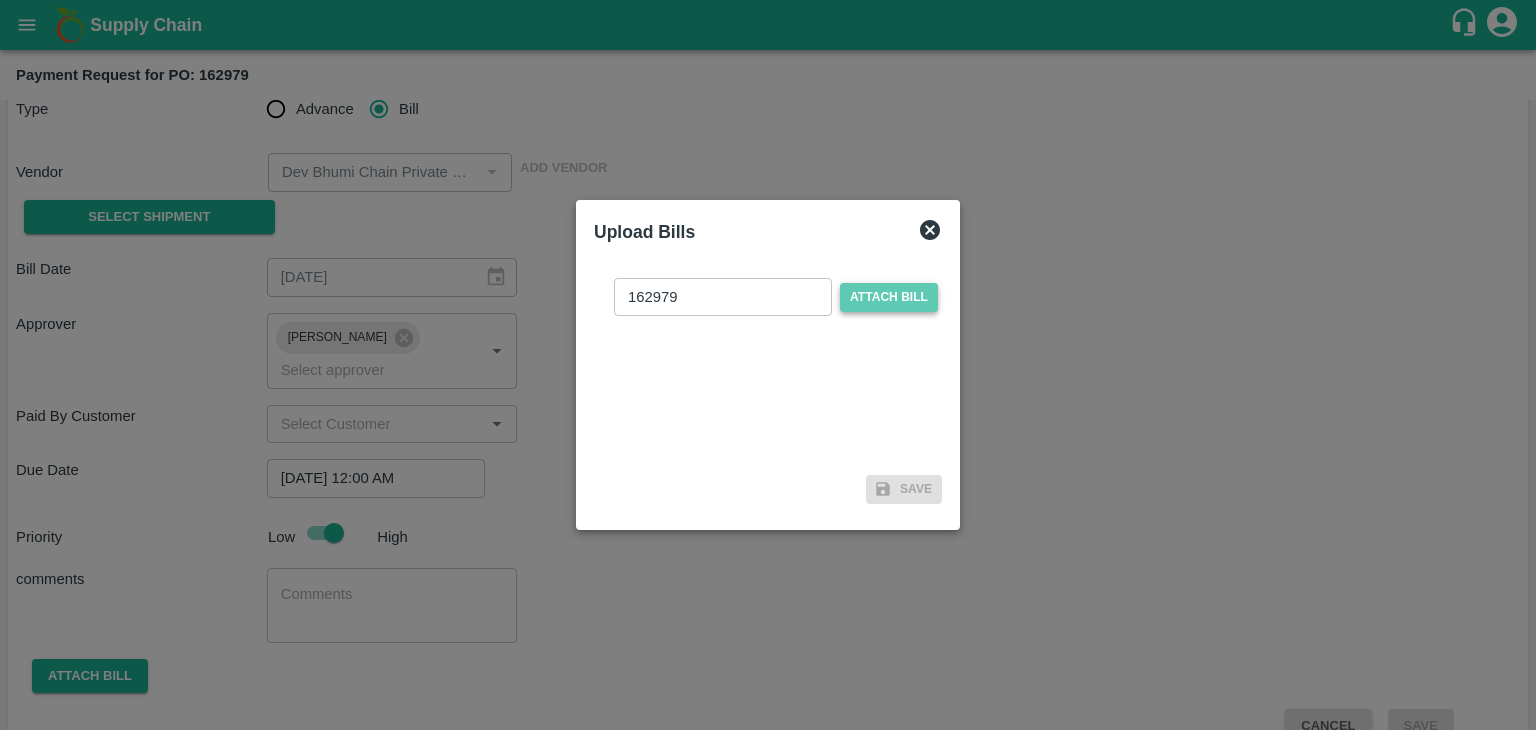 click on "Attach bill" at bounding box center [889, 297] 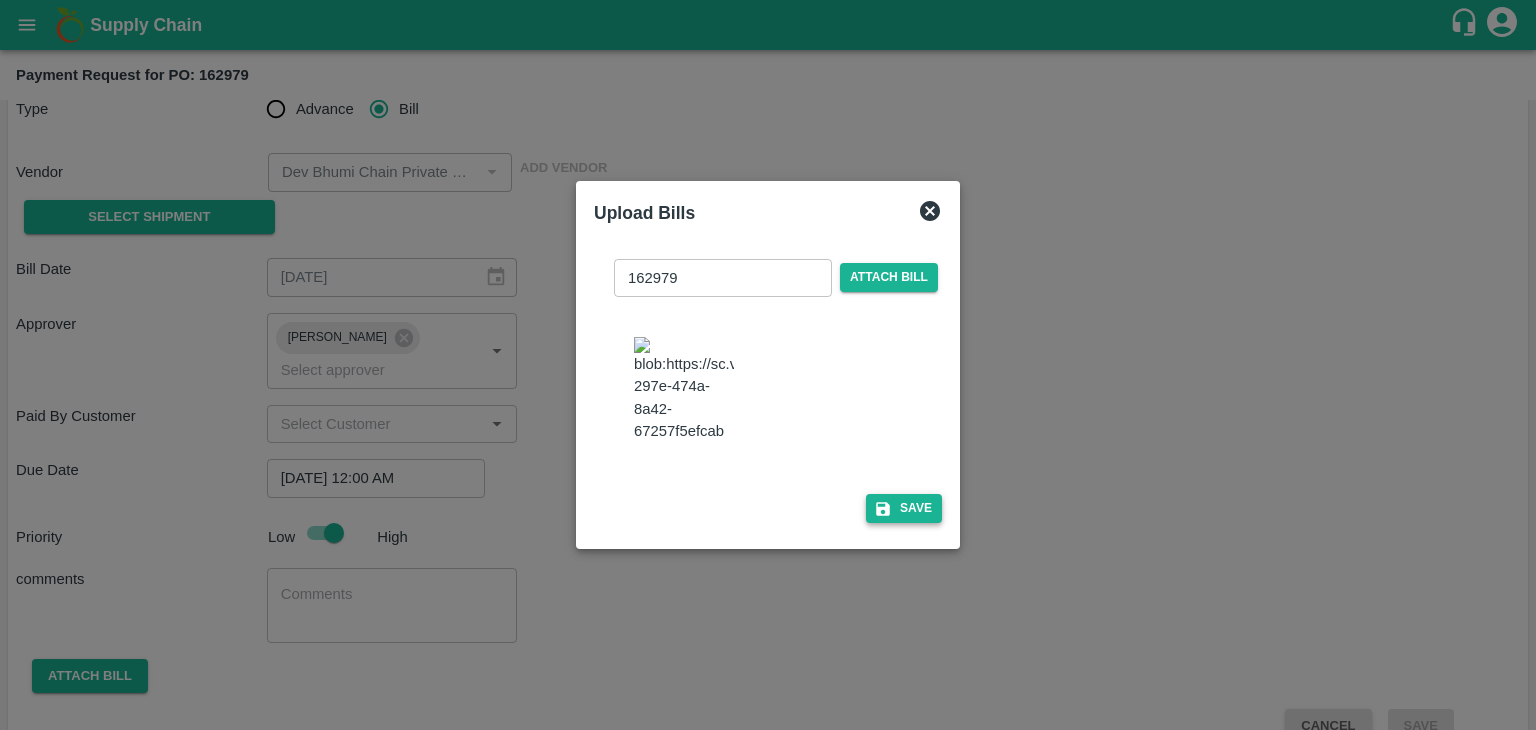 click 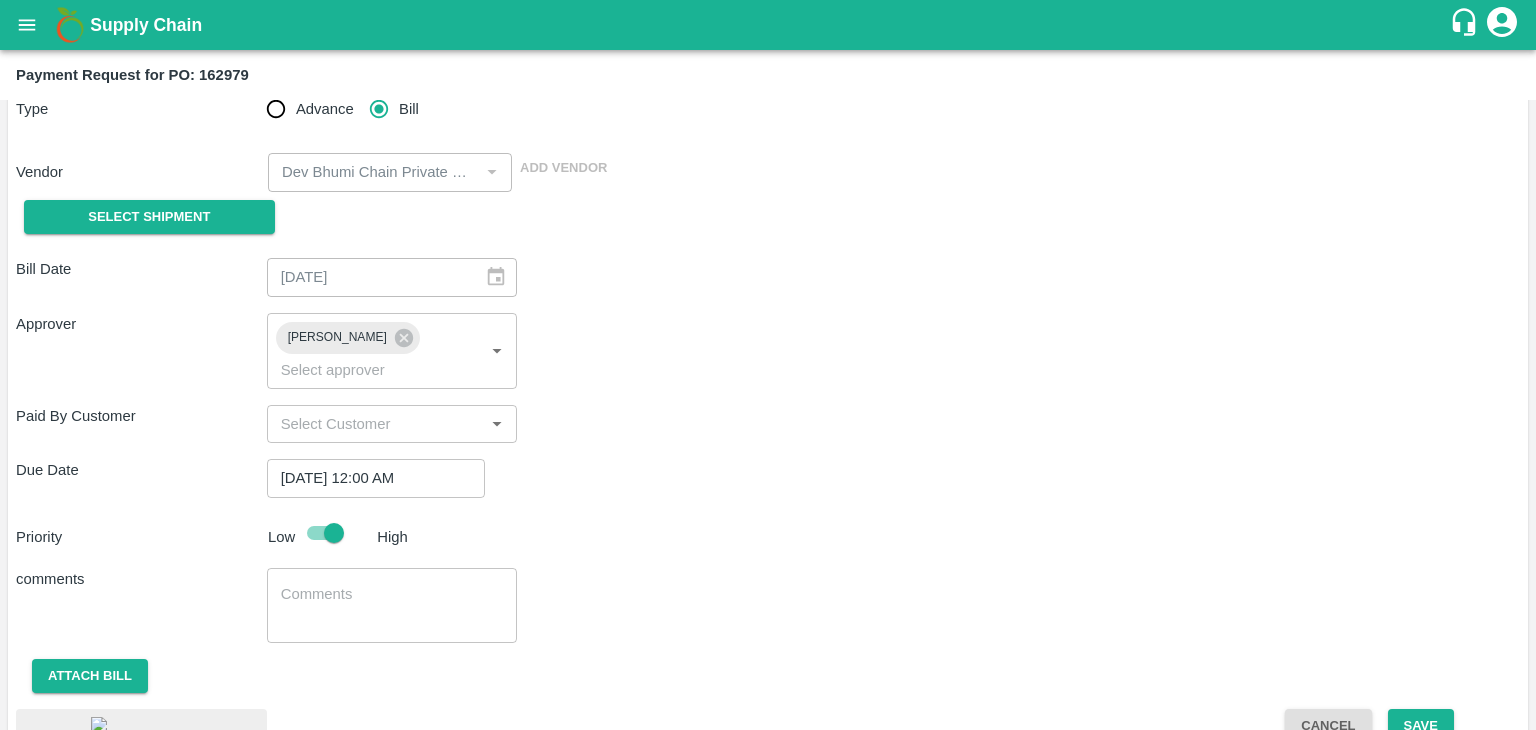 scroll, scrollTop: 352, scrollLeft: 0, axis: vertical 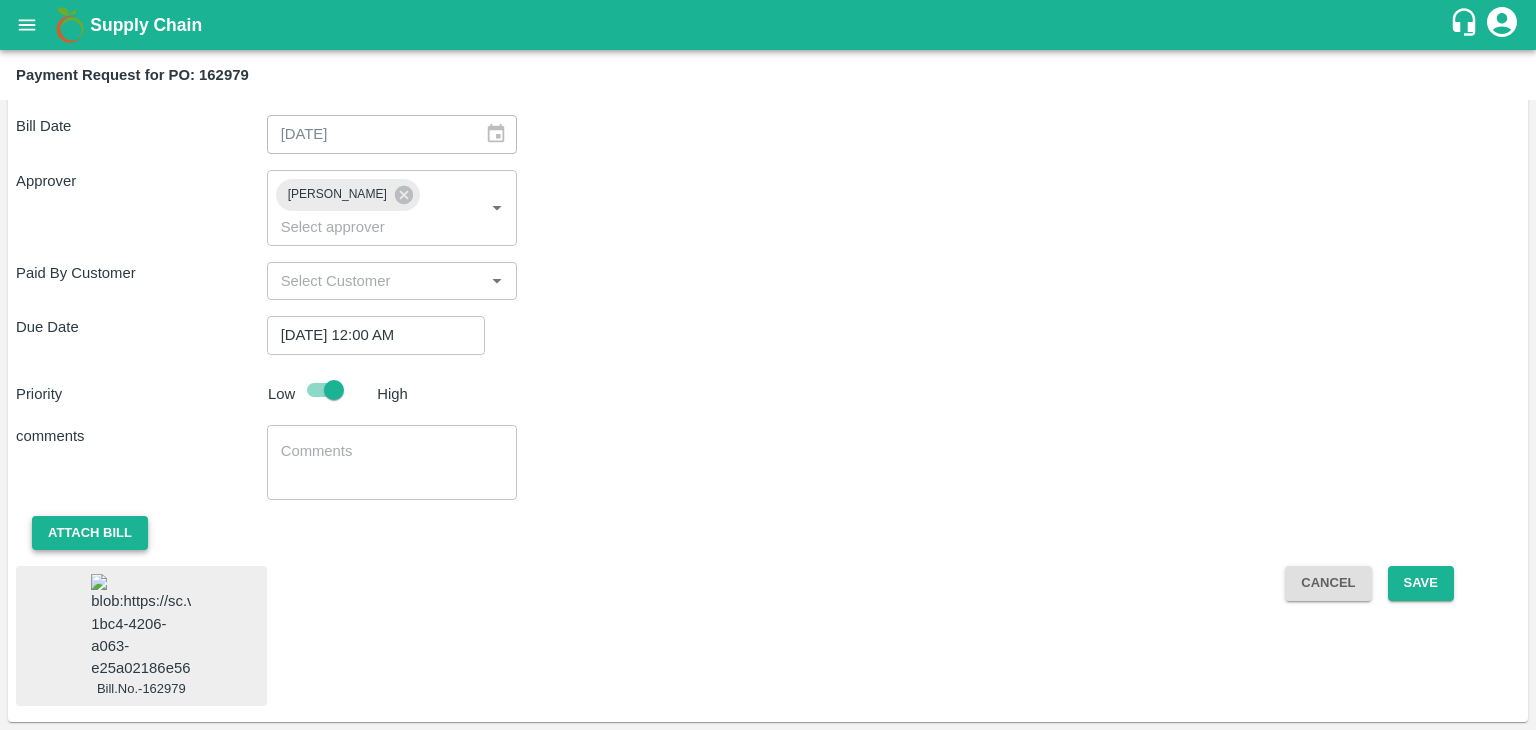 click on "Attach bill" at bounding box center [90, 533] 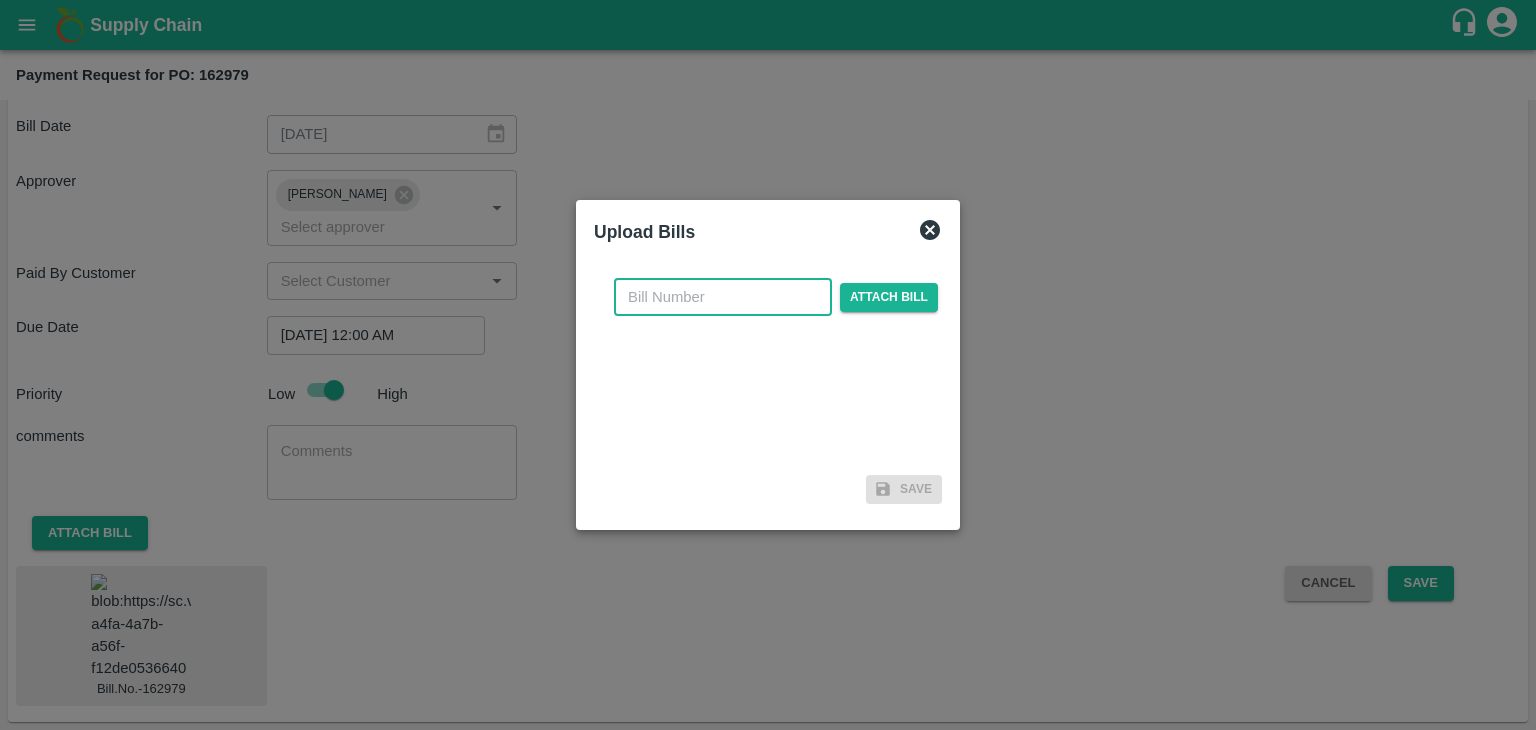 click at bounding box center (723, 297) 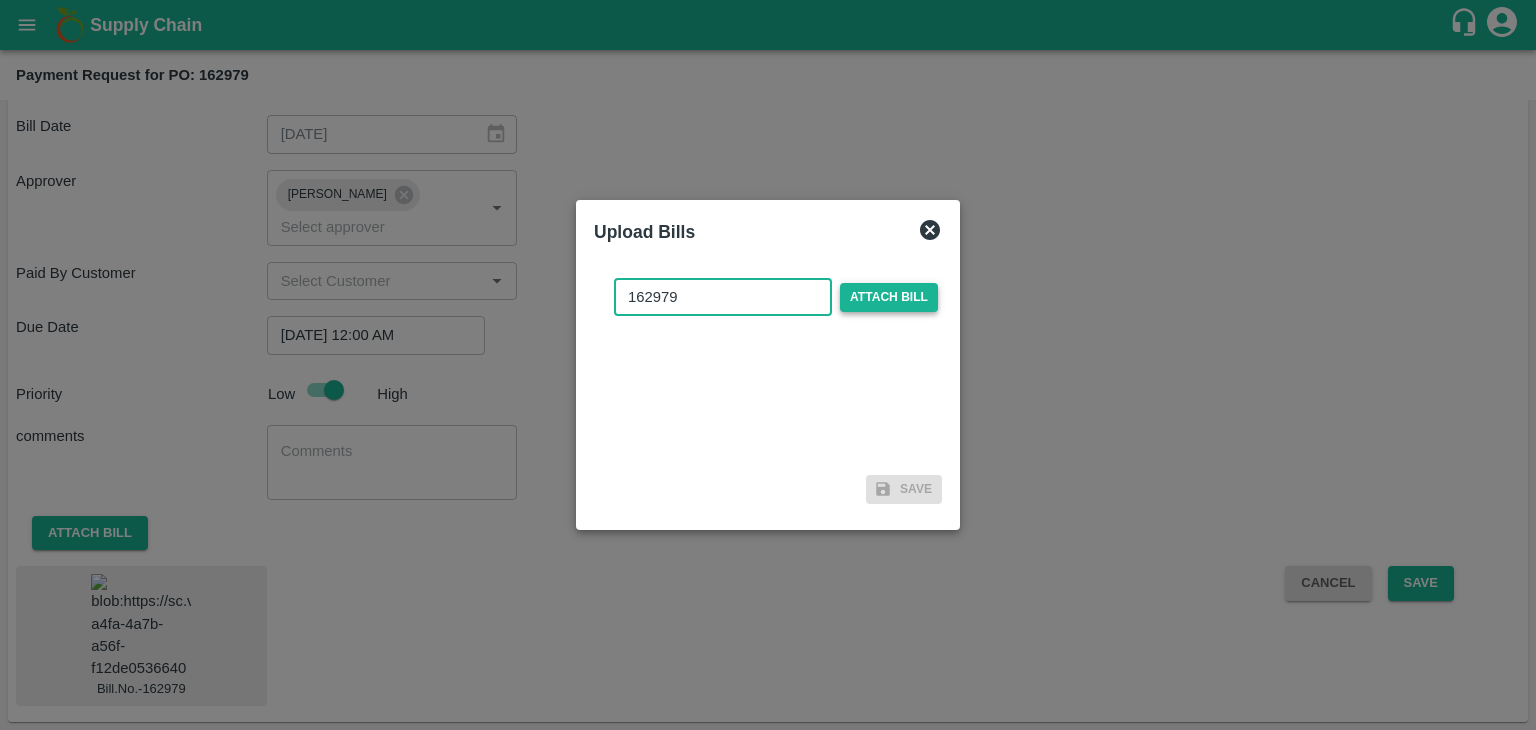 type on "162979" 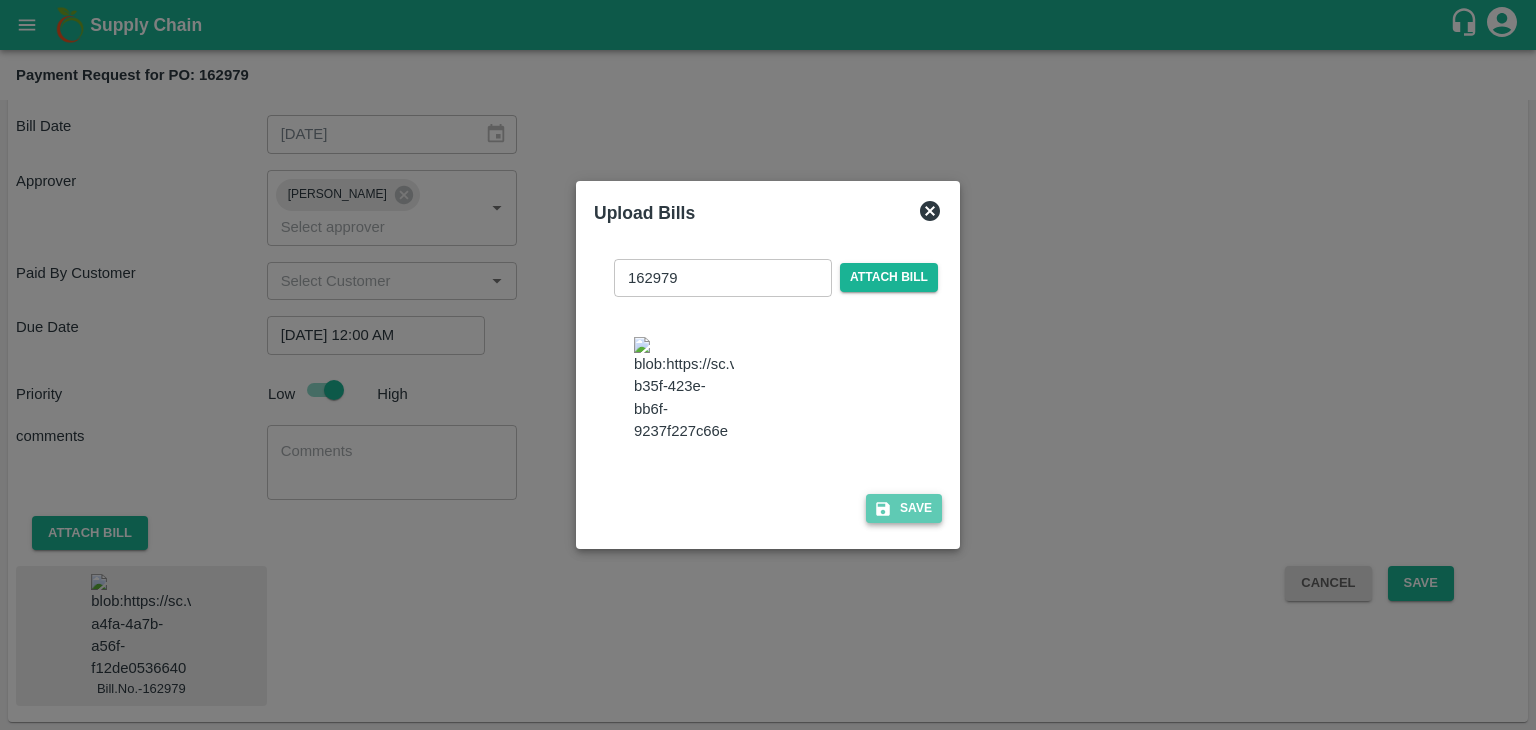 click on "Save" at bounding box center (904, 508) 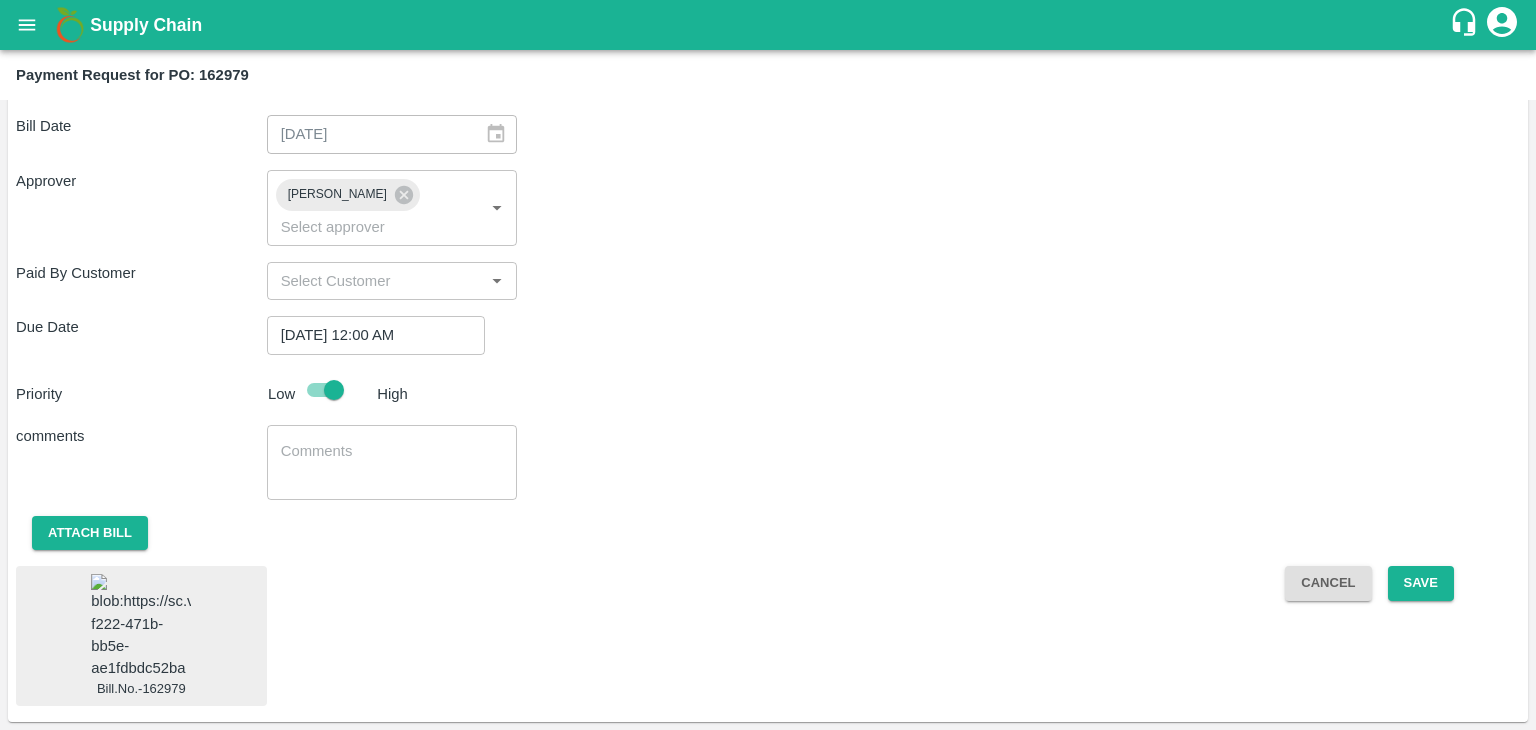 scroll, scrollTop: 280, scrollLeft: 0, axis: vertical 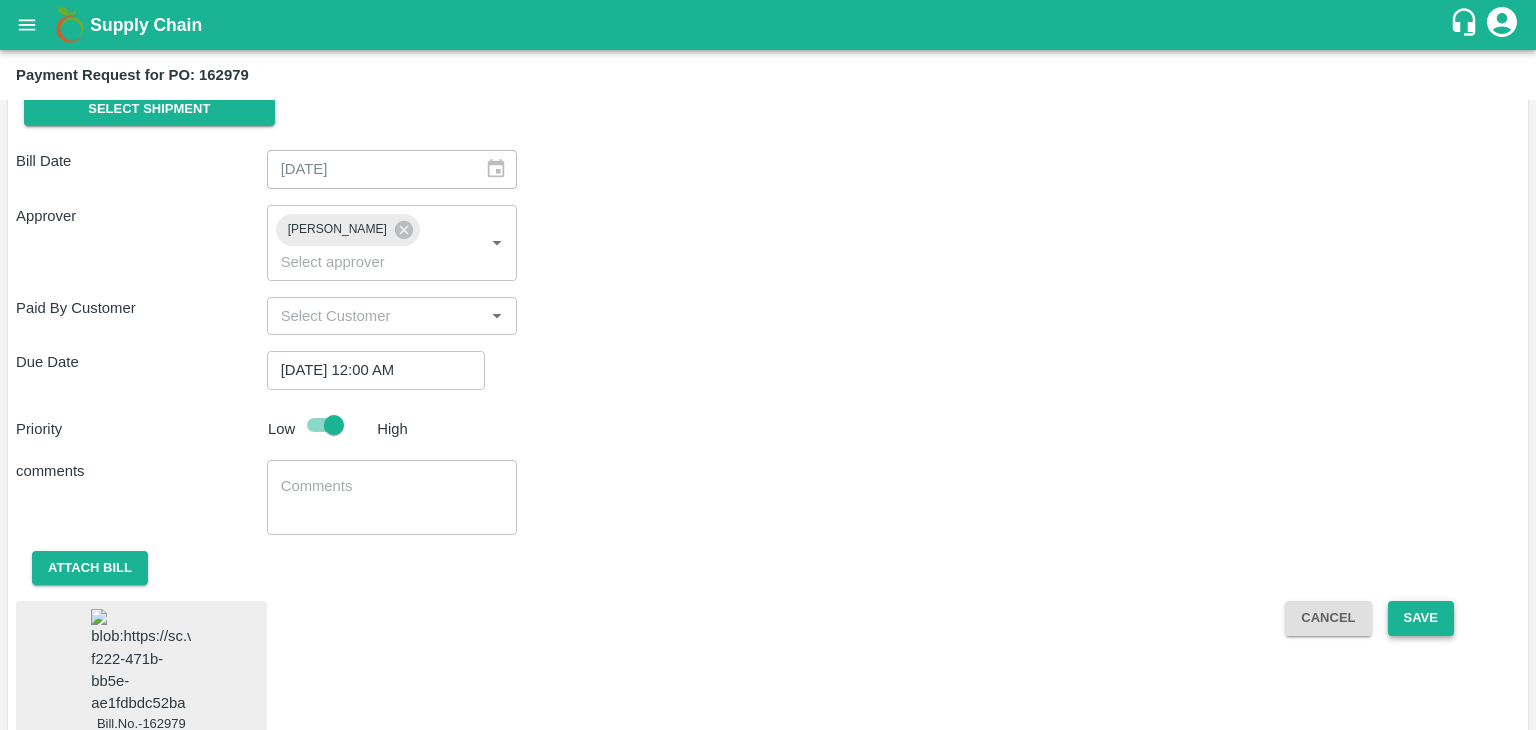 click on "Save" at bounding box center (1421, 618) 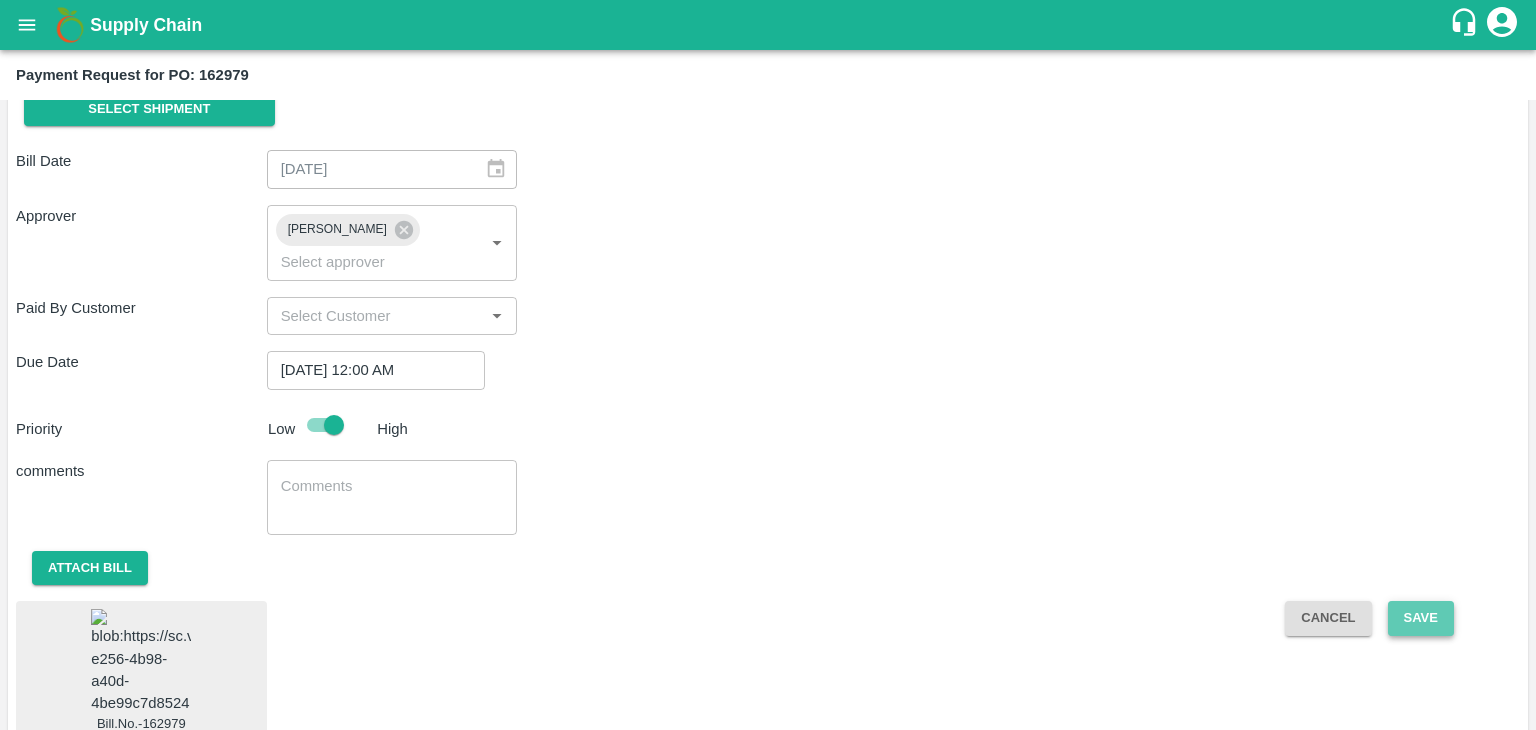 click on "Save" at bounding box center (1421, 618) 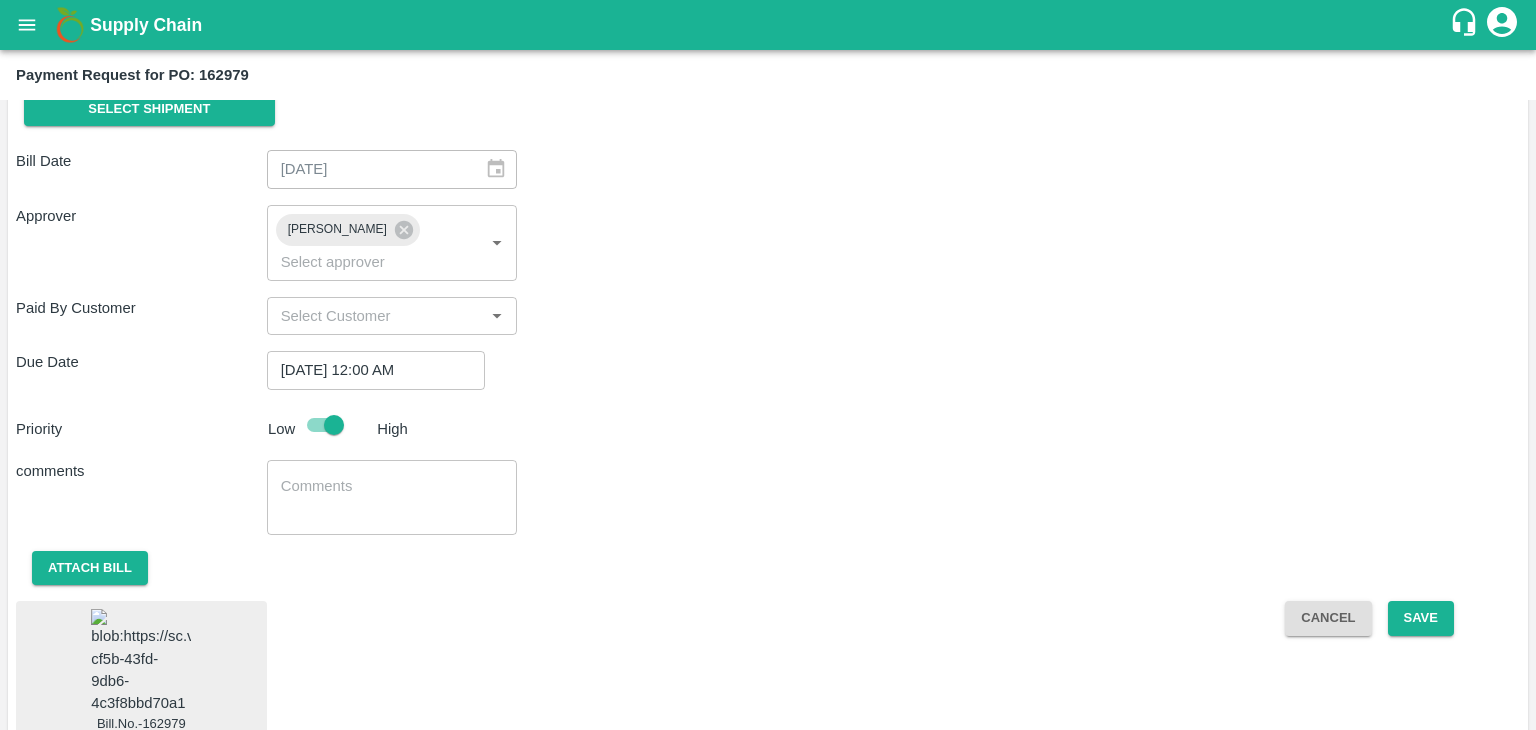 scroll, scrollTop: 0, scrollLeft: 0, axis: both 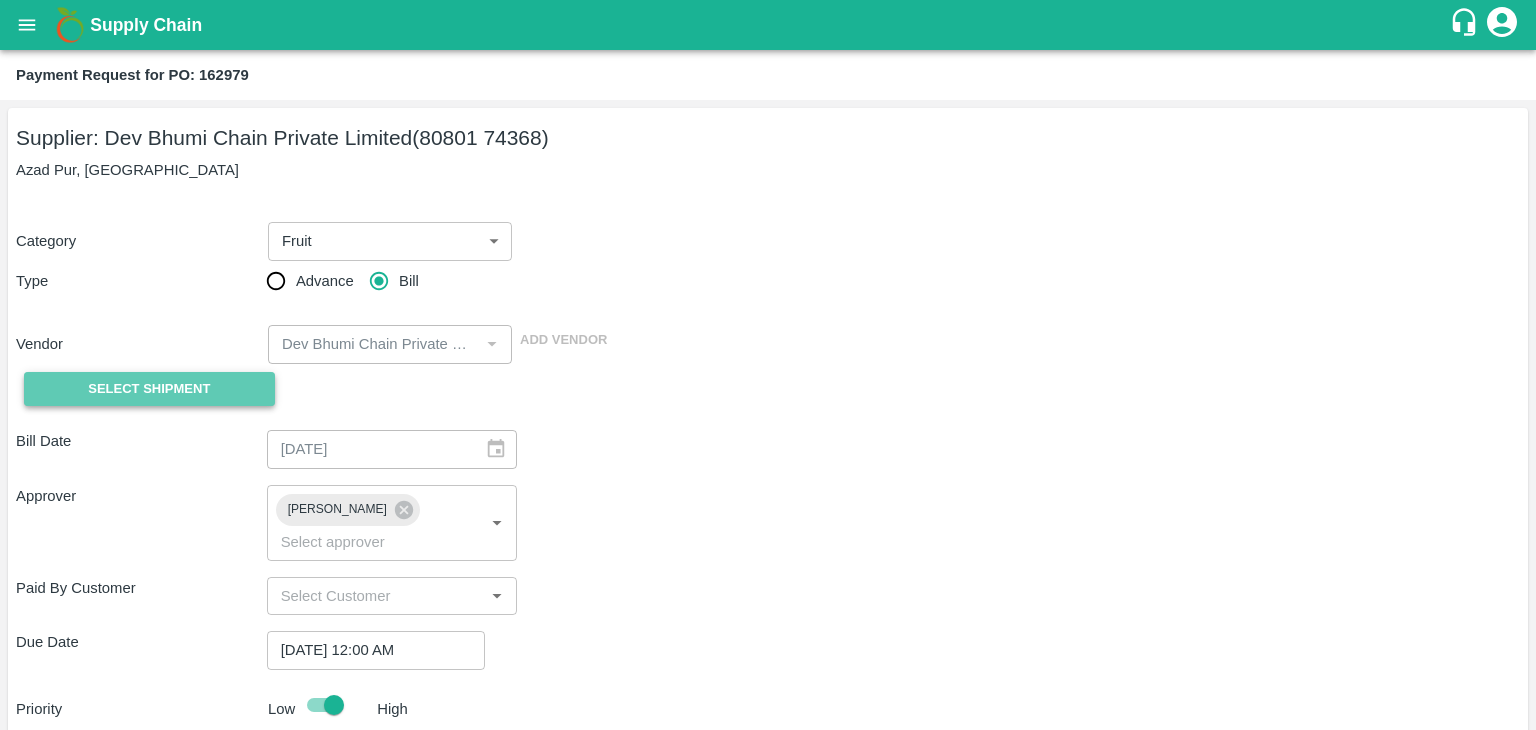 click on "Select Shipment" at bounding box center (149, 389) 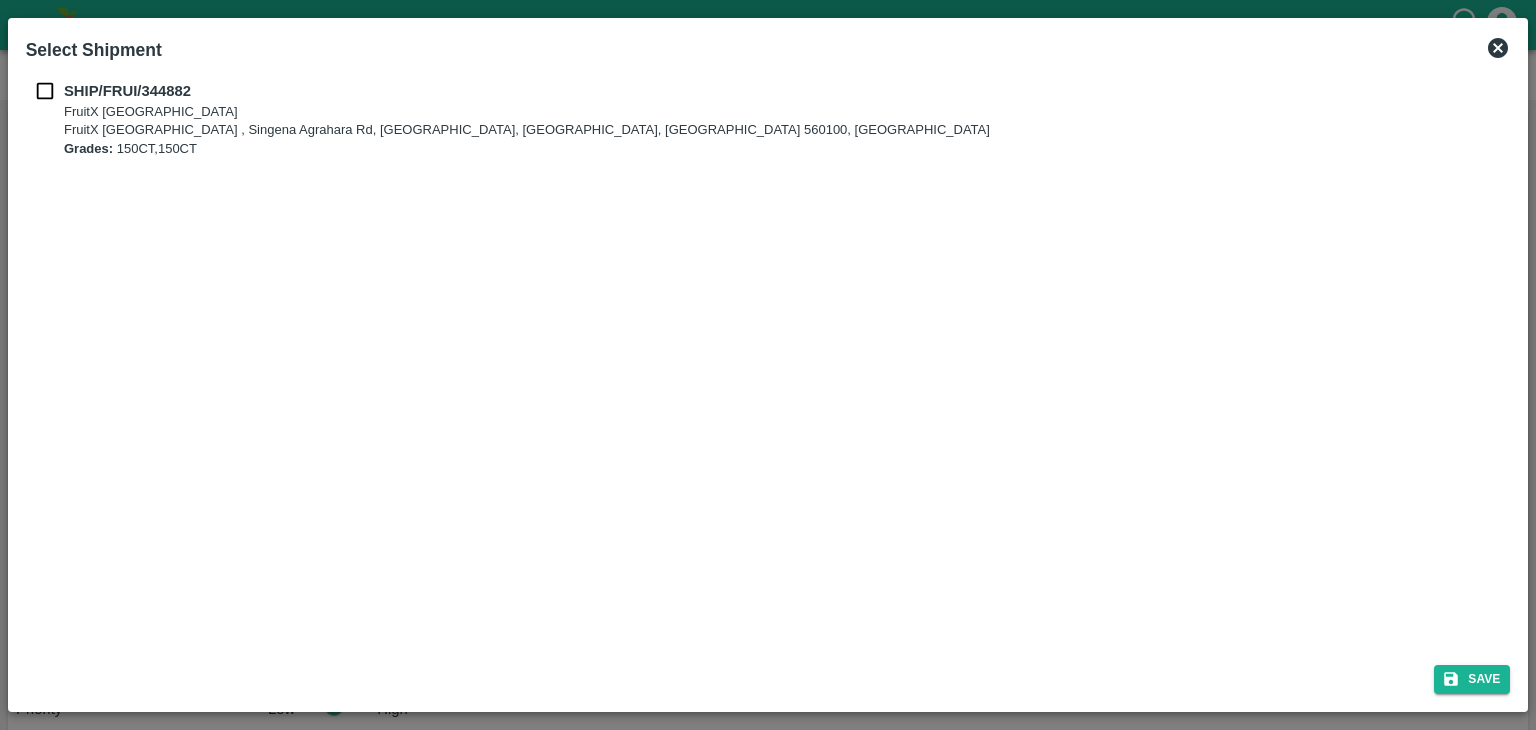 click on "SHIP/FRUI/344882" at bounding box center [127, 91] 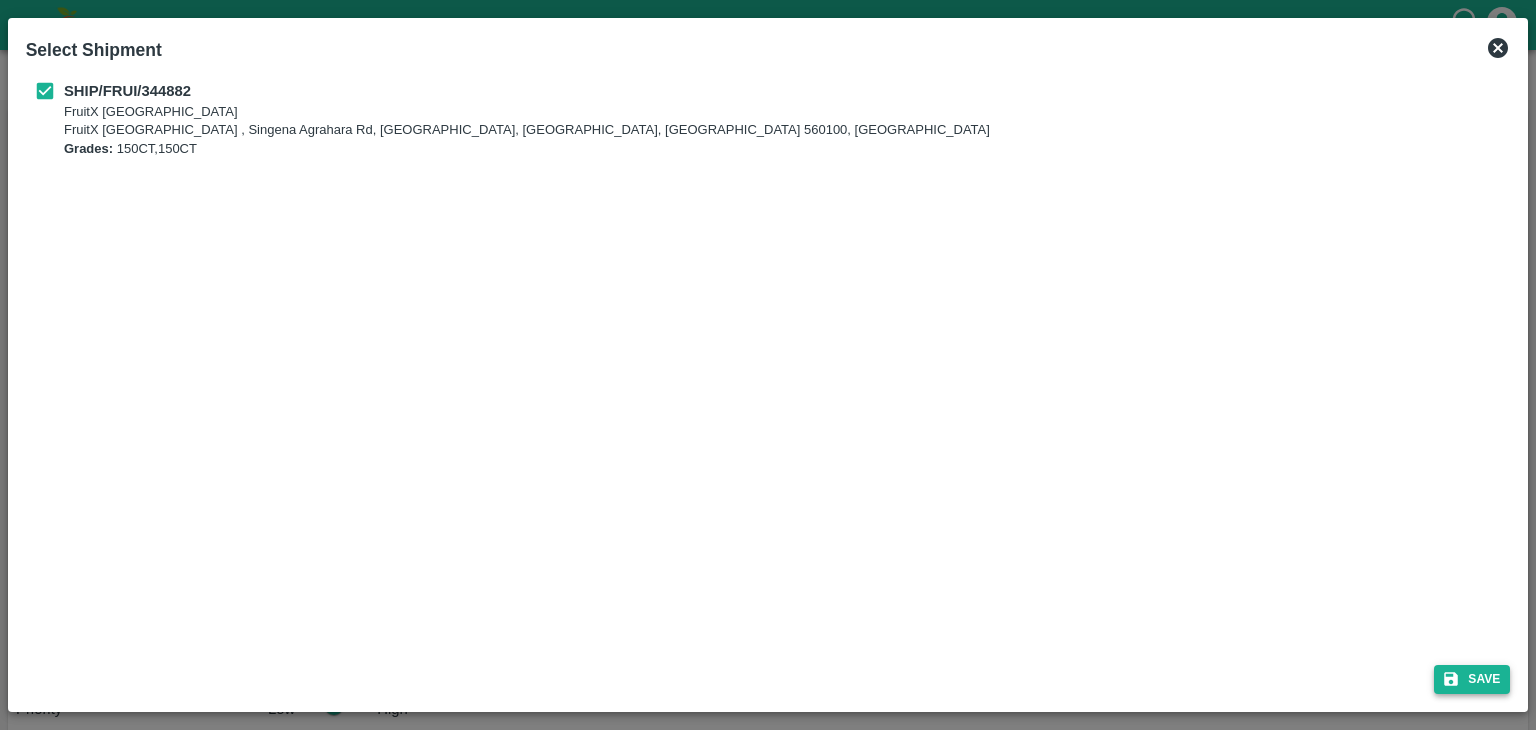 click 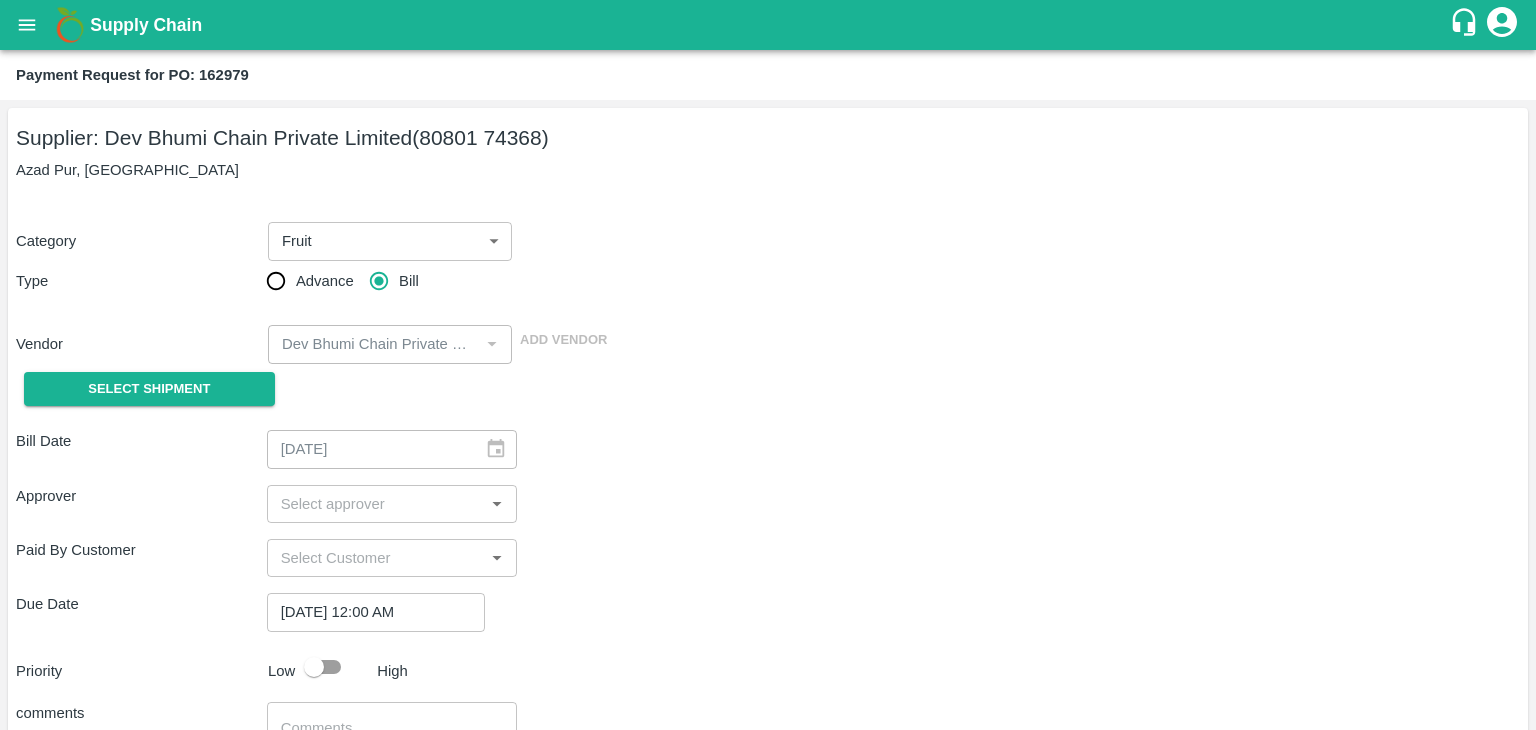 type 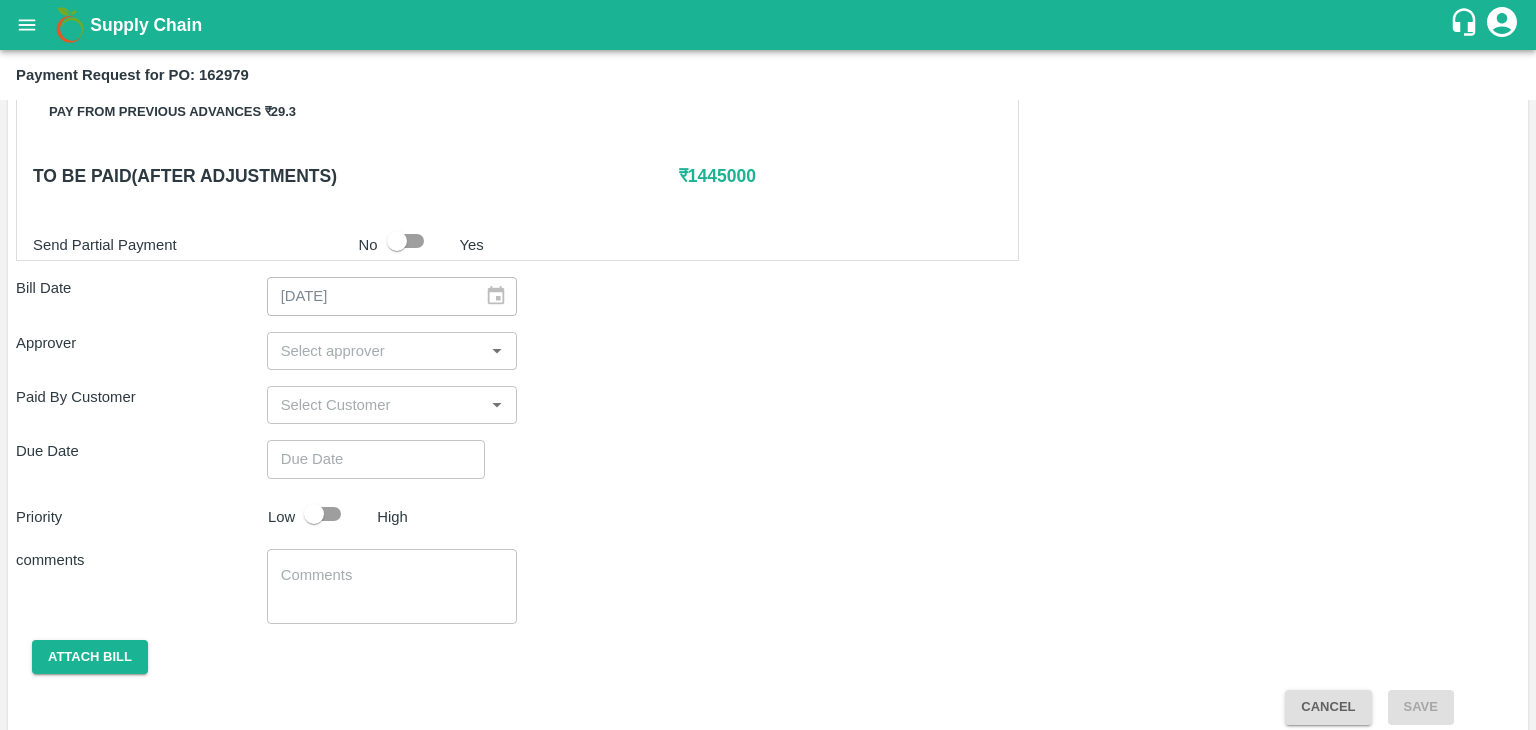 scroll, scrollTop: 538, scrollLeft: 0, axis: vertical 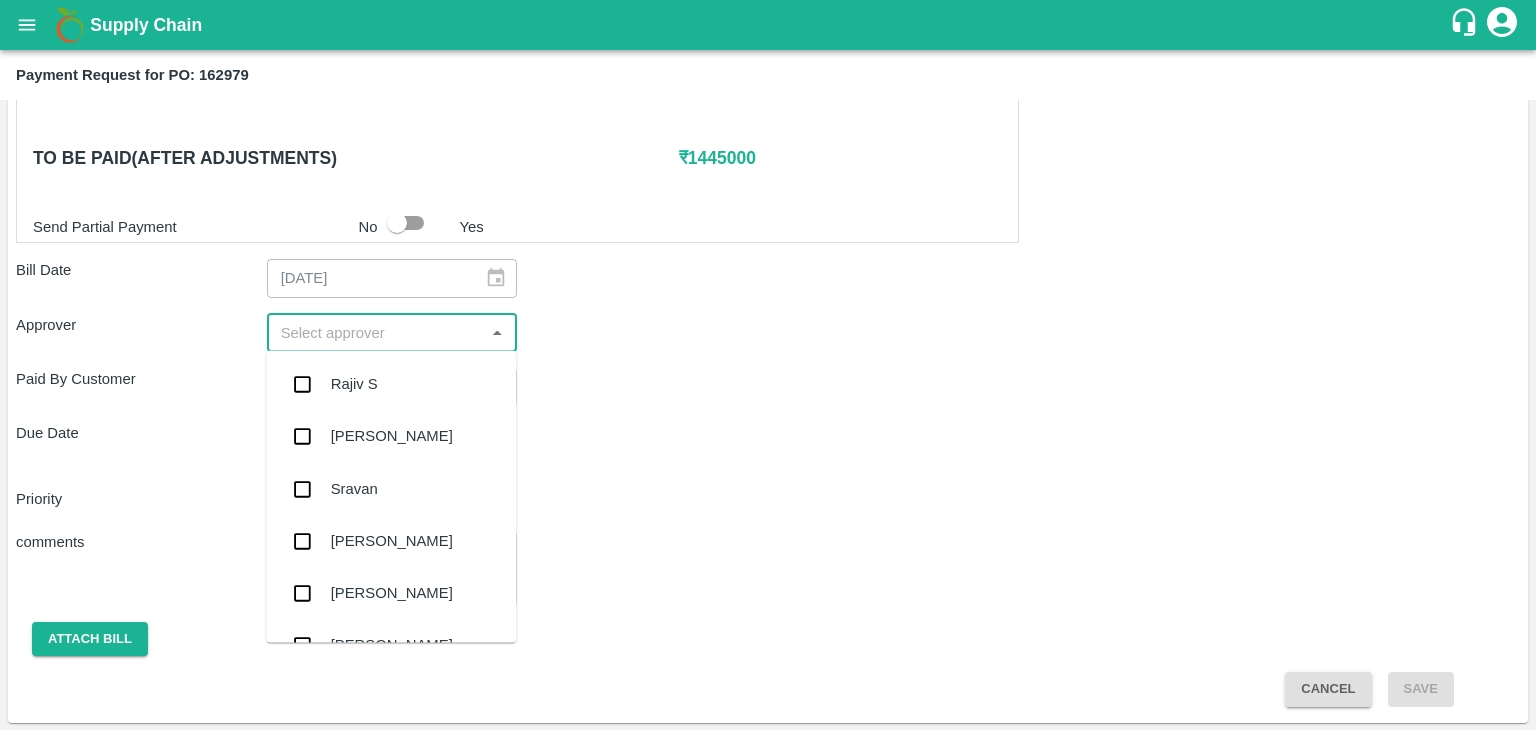 click at bounding box center (376, 333) 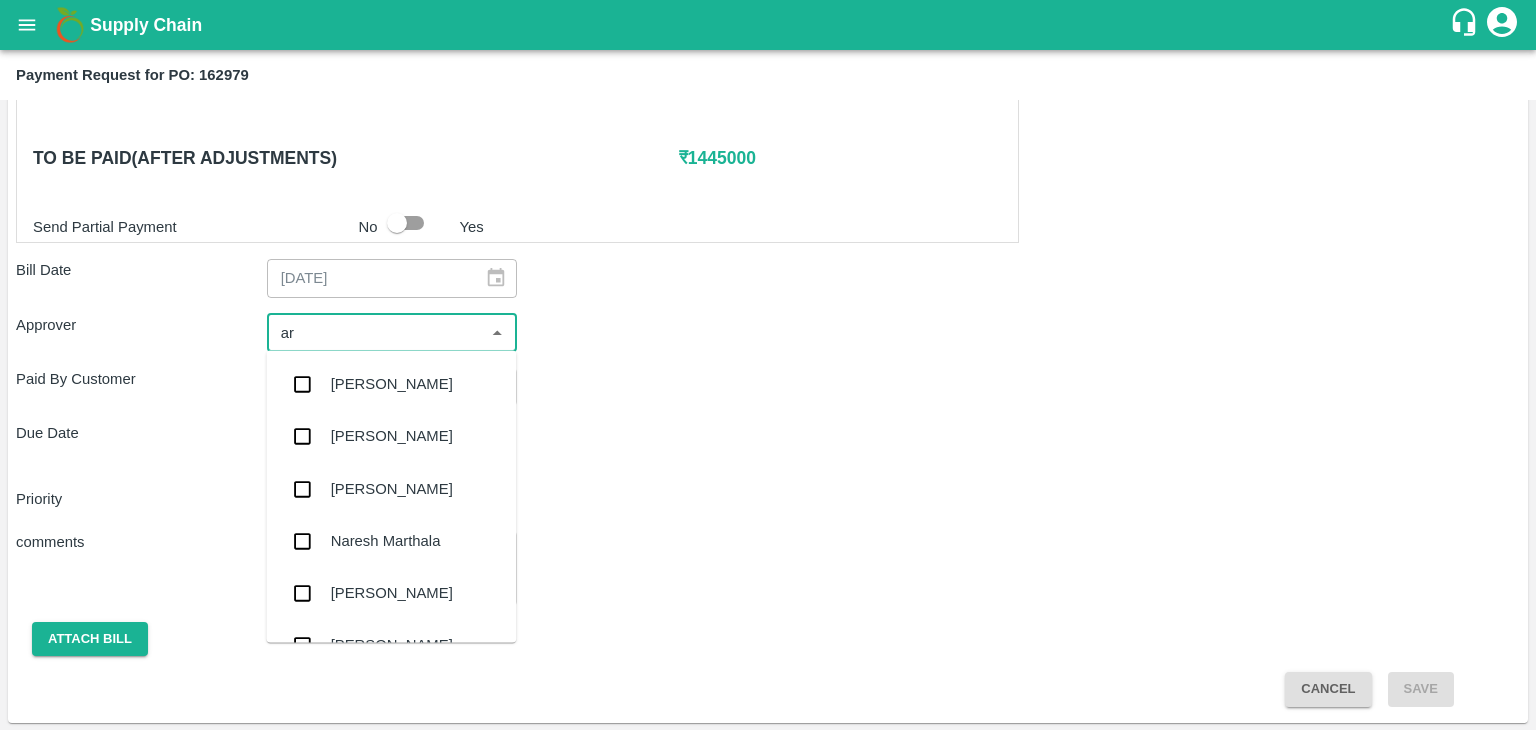 type on "ara" 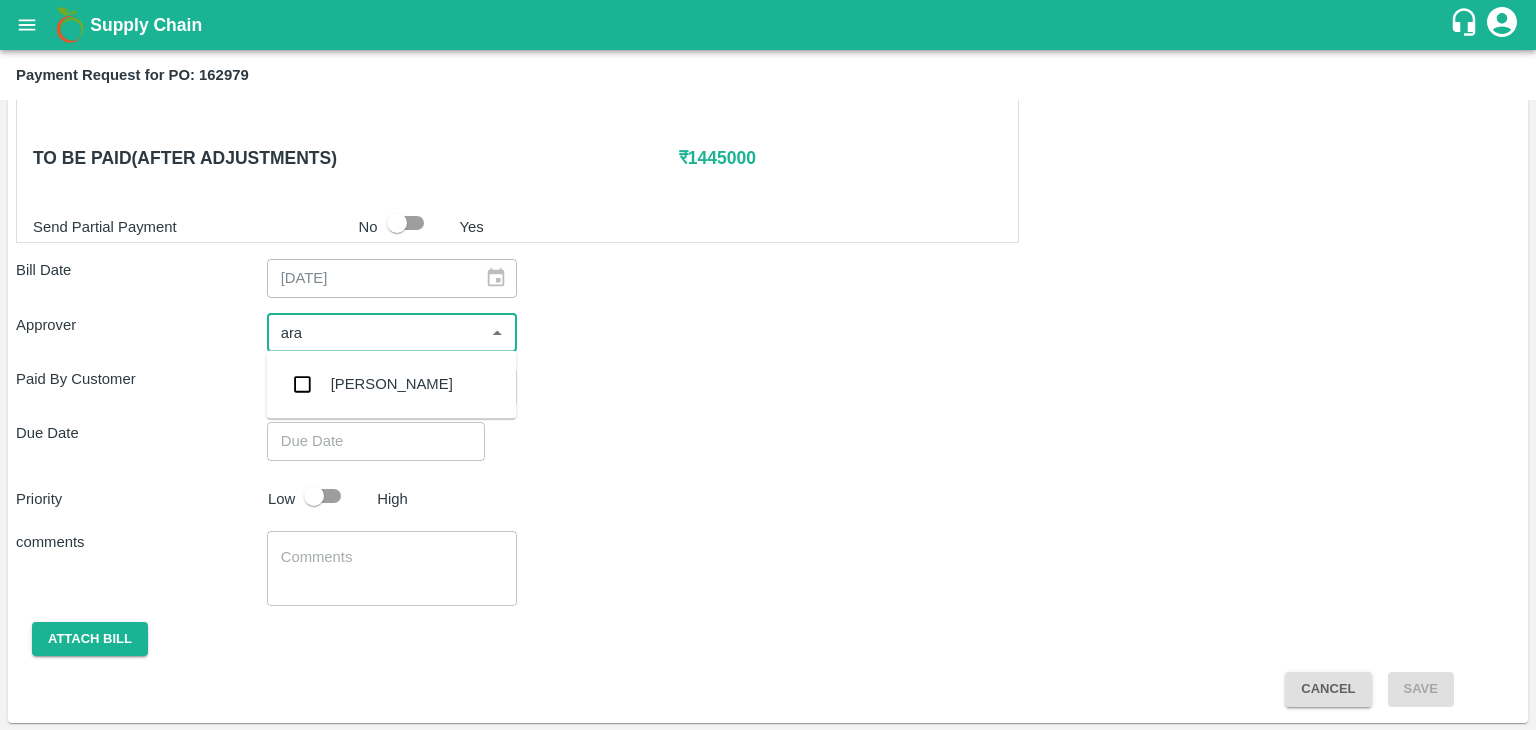 click on "[PERSON_NAME]" at bounding box center [392, 384] 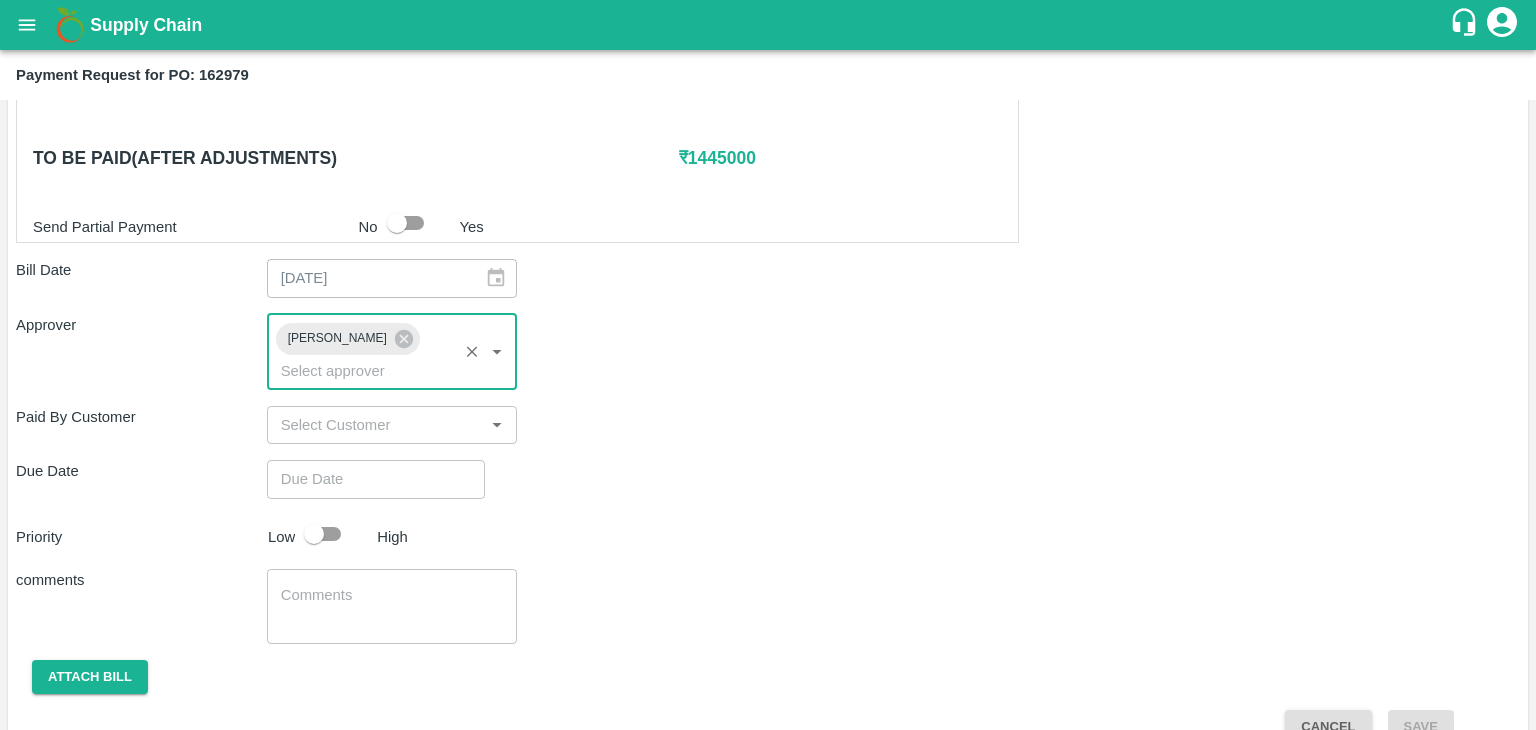 type on "DD/MM/YYYY hh:mm aa" 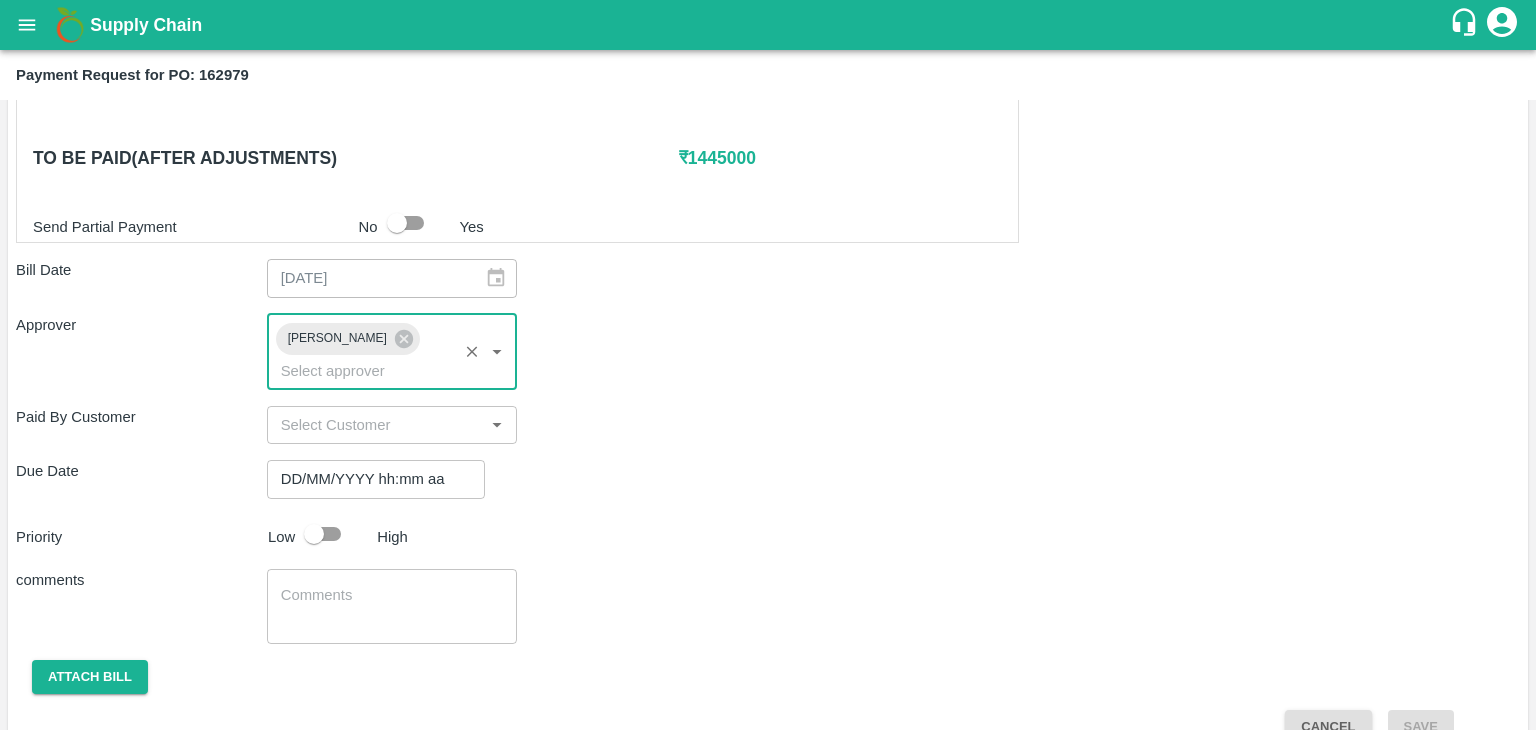 click on "DD/MM/YYYY hh:mm aa" at bounding box center (369, 479) 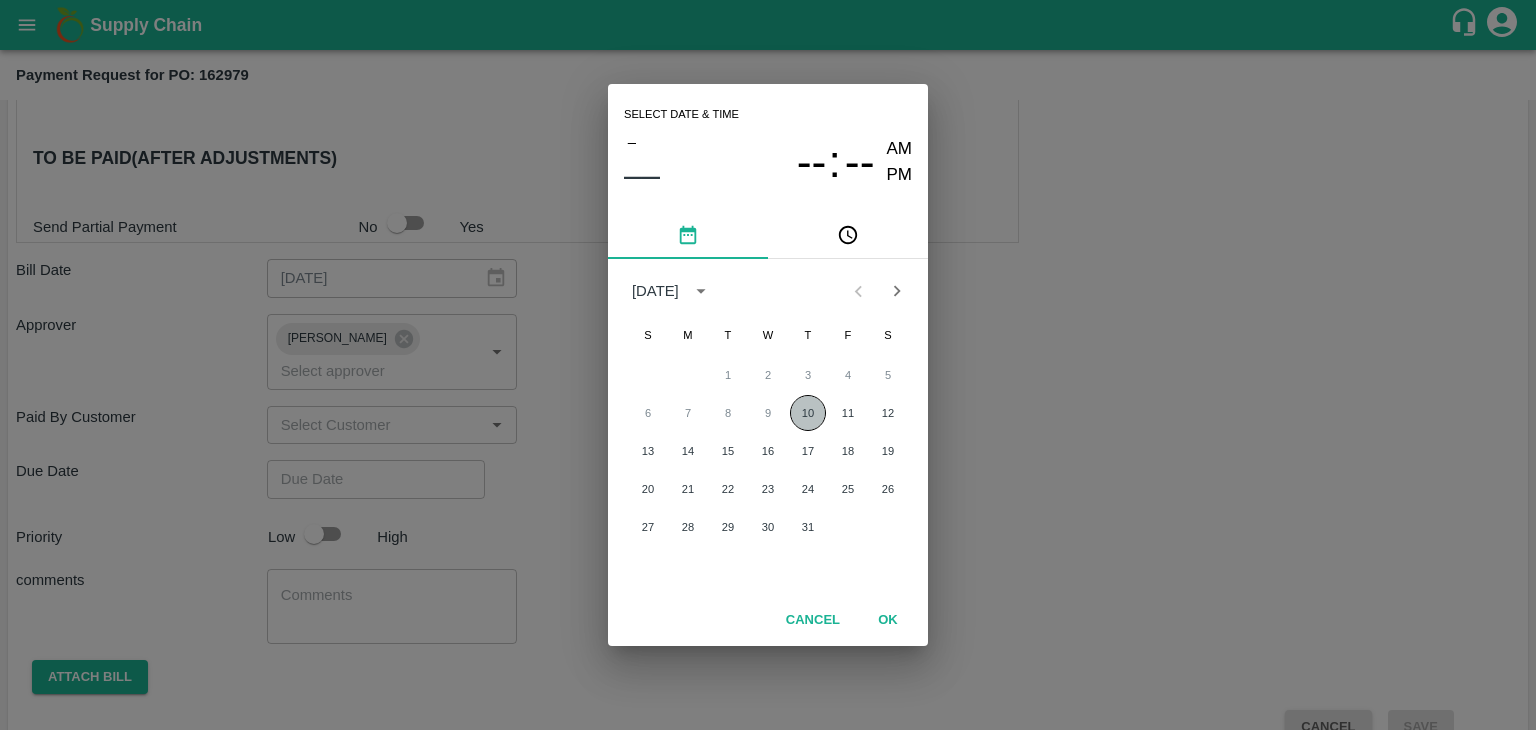 click on "10" at bounding box center (808, 413) 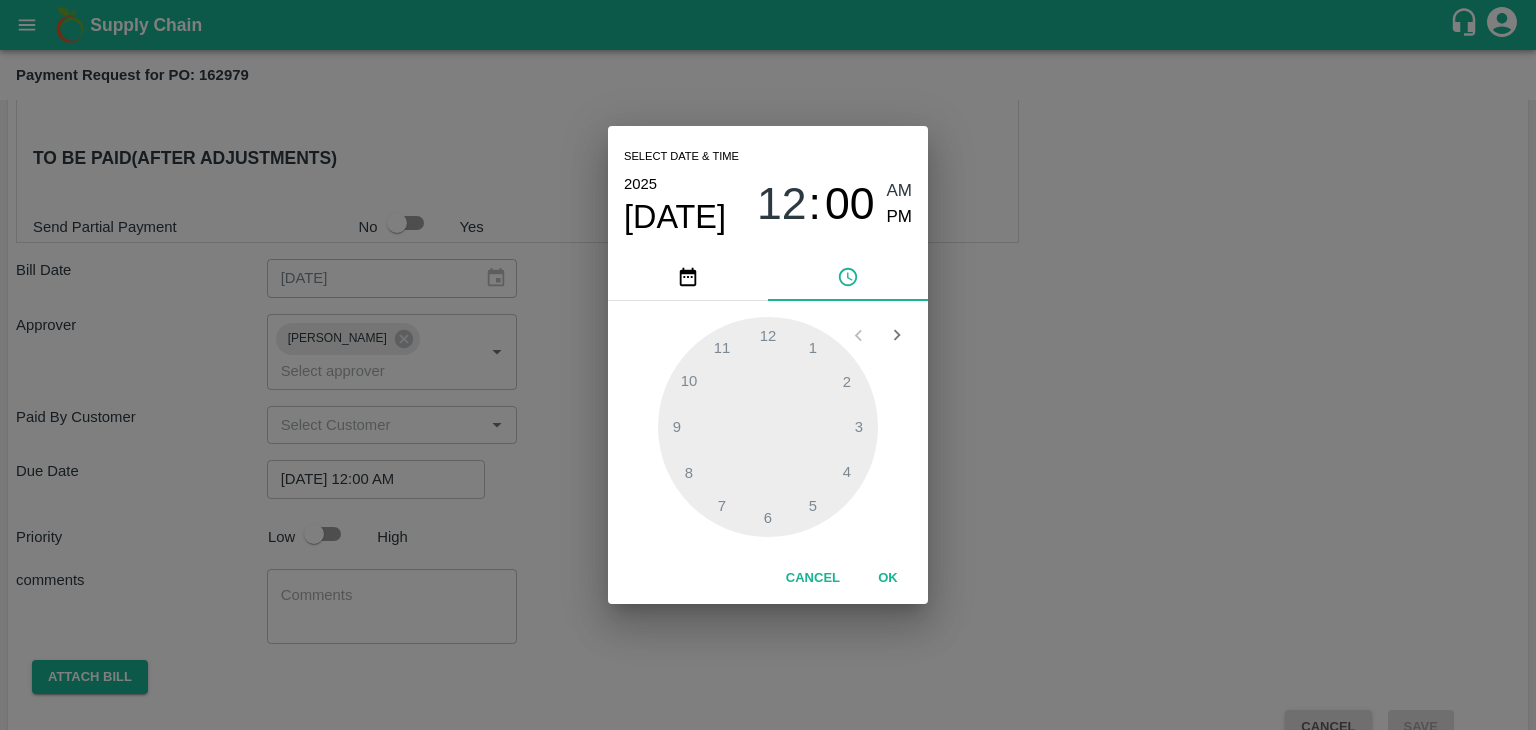 click on "Select date & time 2025 Jul 10 12 : 00 AM PM 1 2 3 4 5 6 7 8 9 10 11 12 Cancel OK" at bounding box center (768, 365) 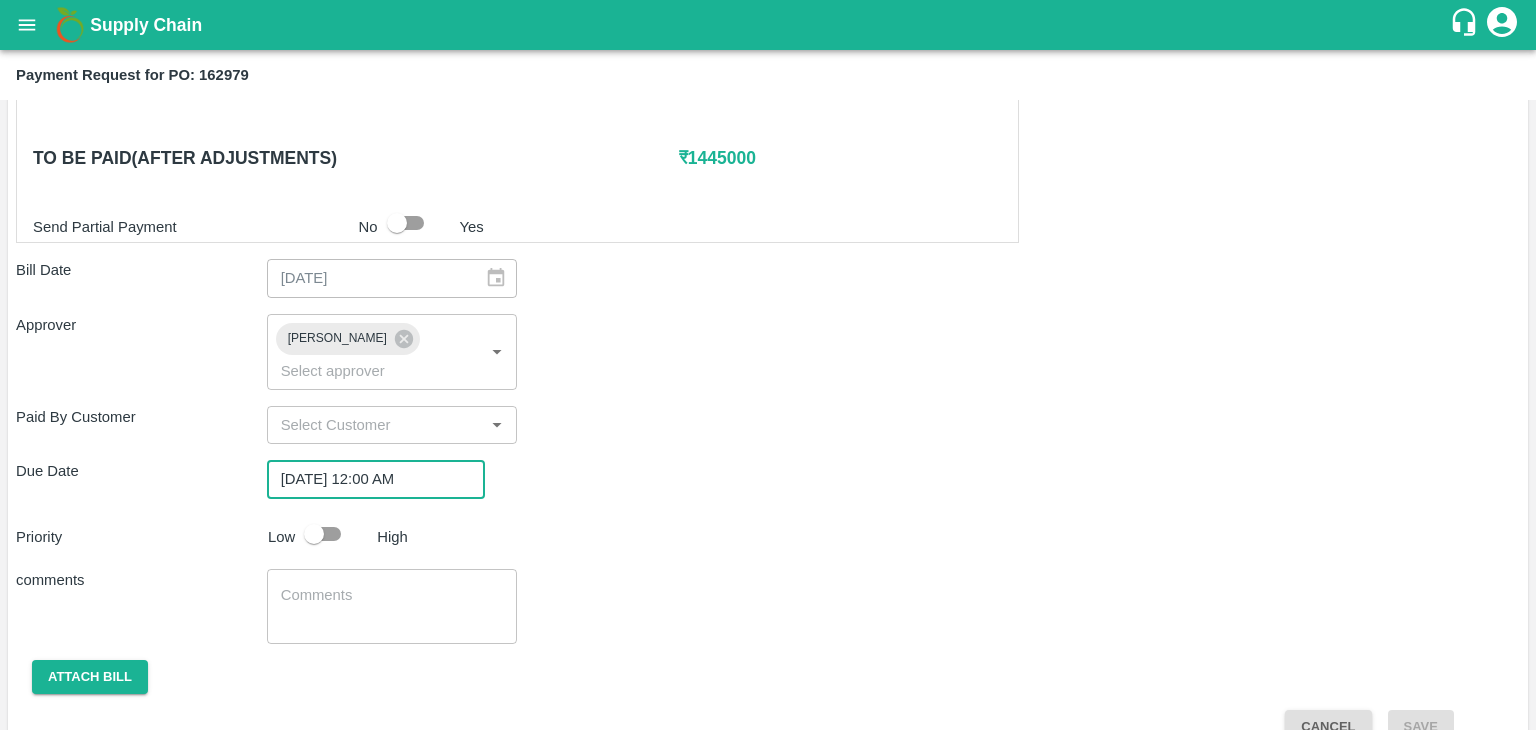 click at bounding box center (314, 534) 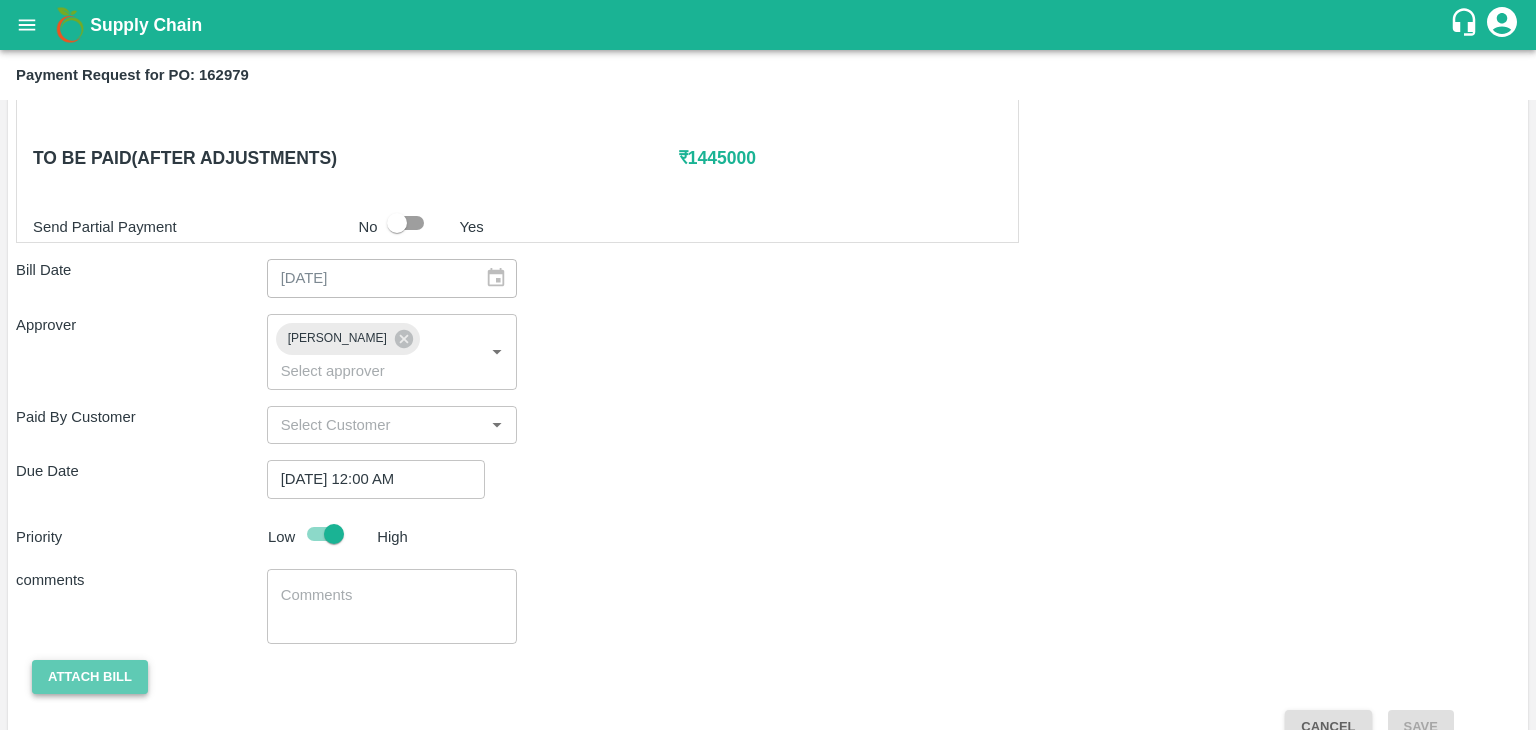 click on "Attach bill" at bounding box center [90, 677] 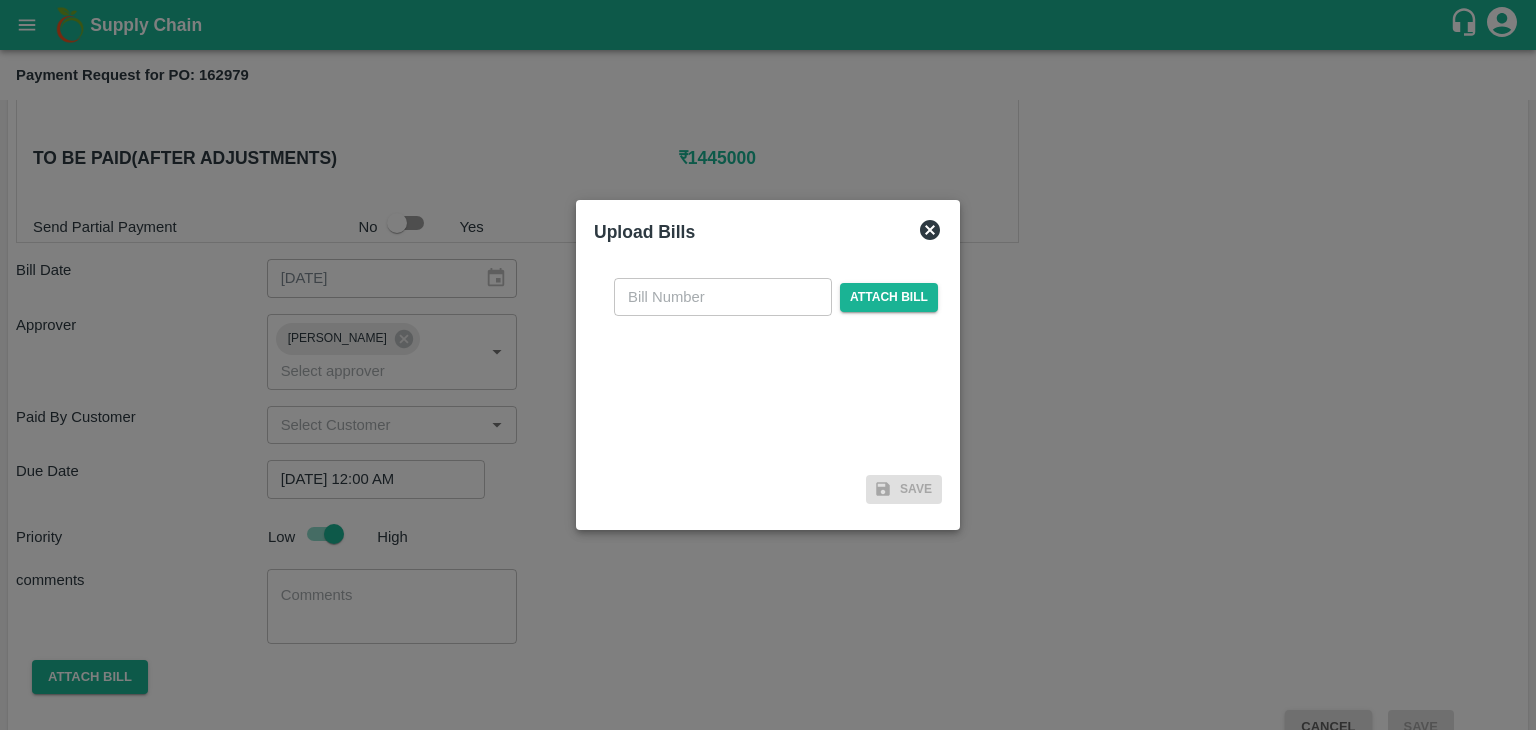 click at bounding box center [723, 297] 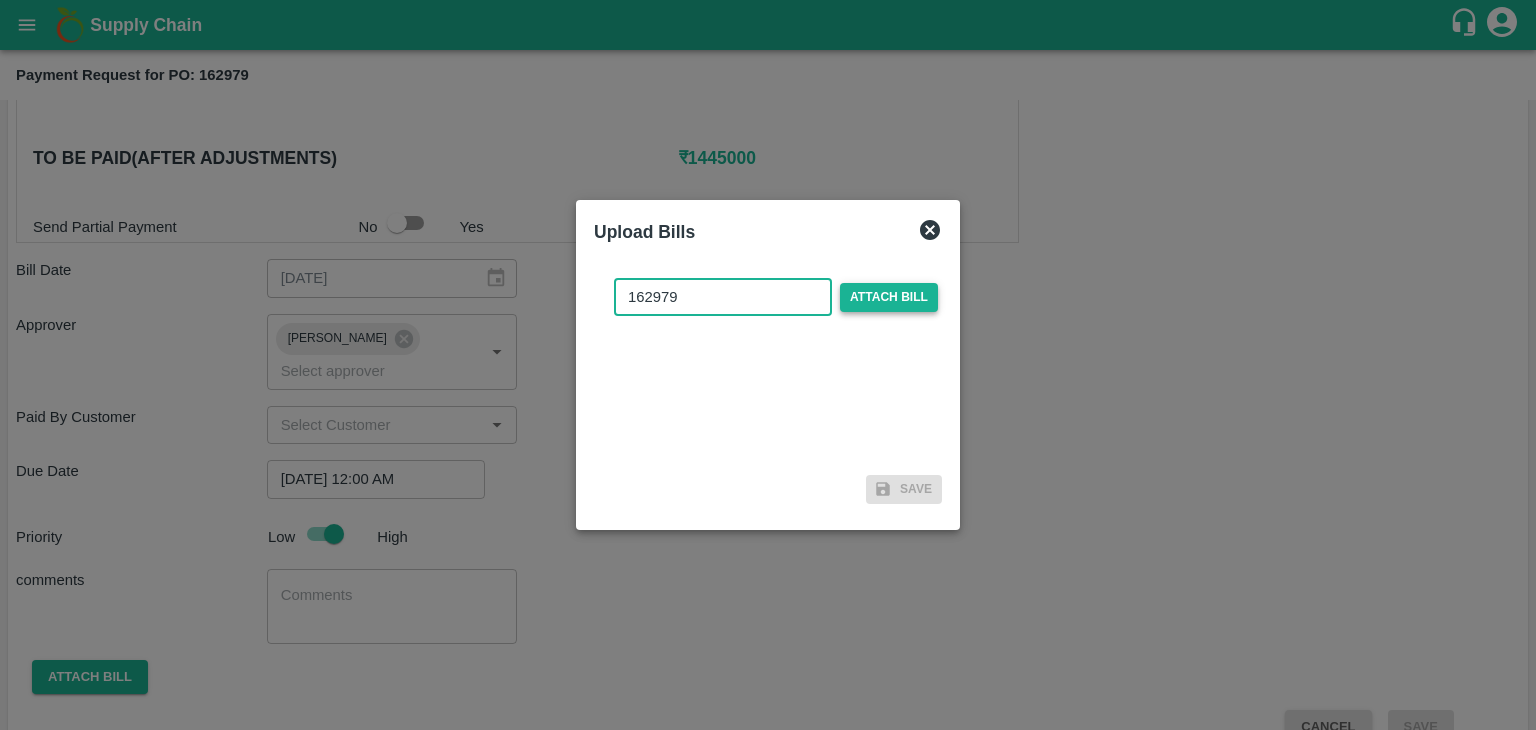 type on "162979" 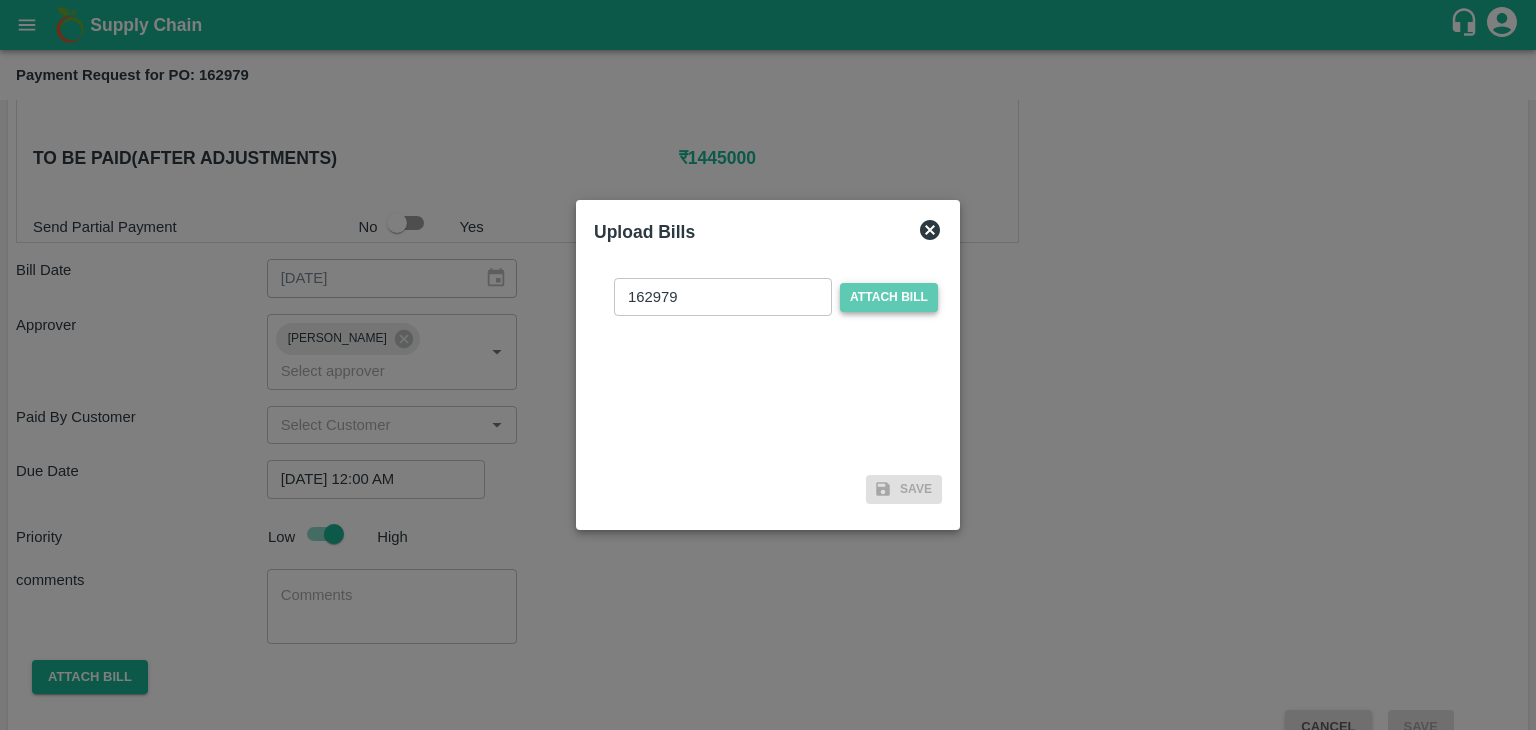 click on "Attach bill" at bounding box center [889, 297] 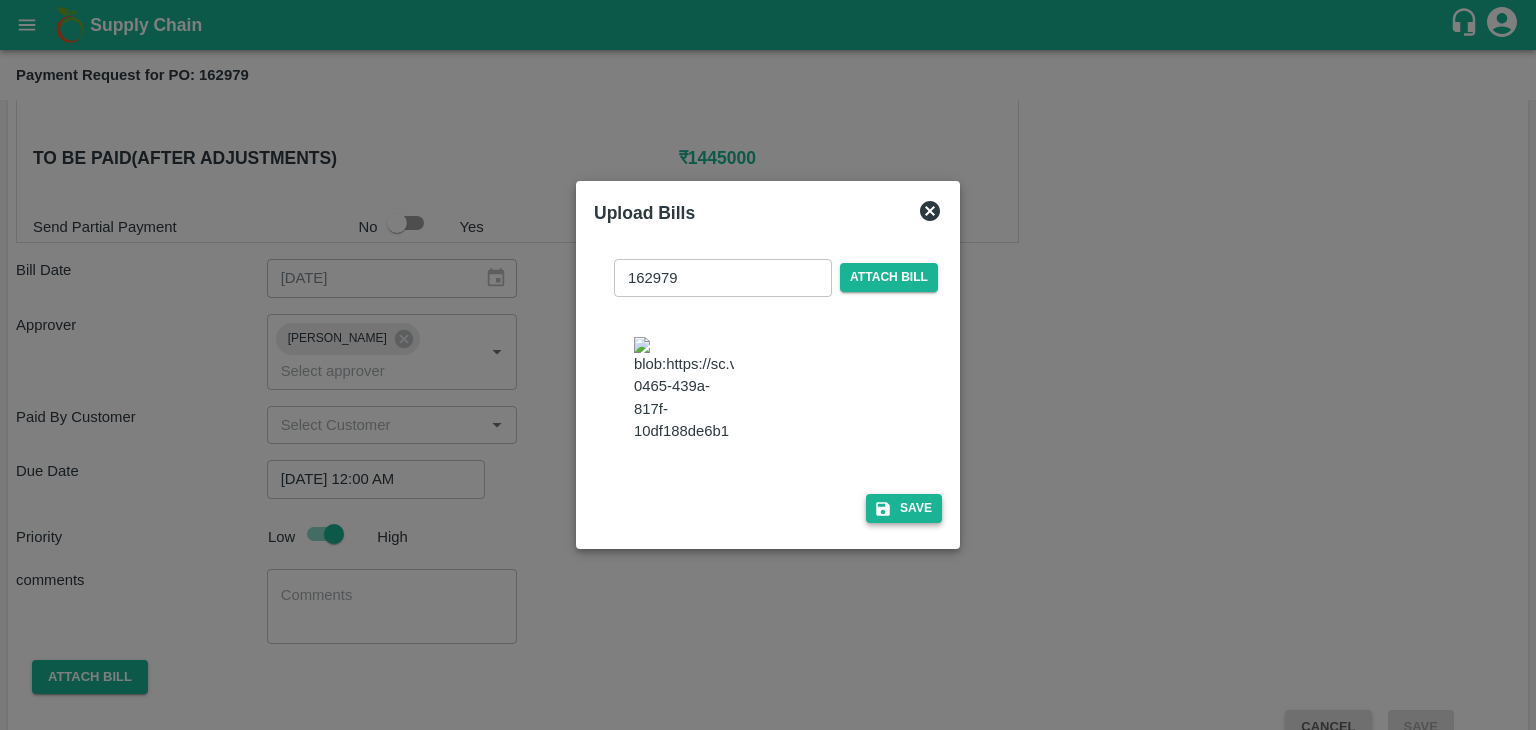 click on "Save" at bounding box center (904, 508) 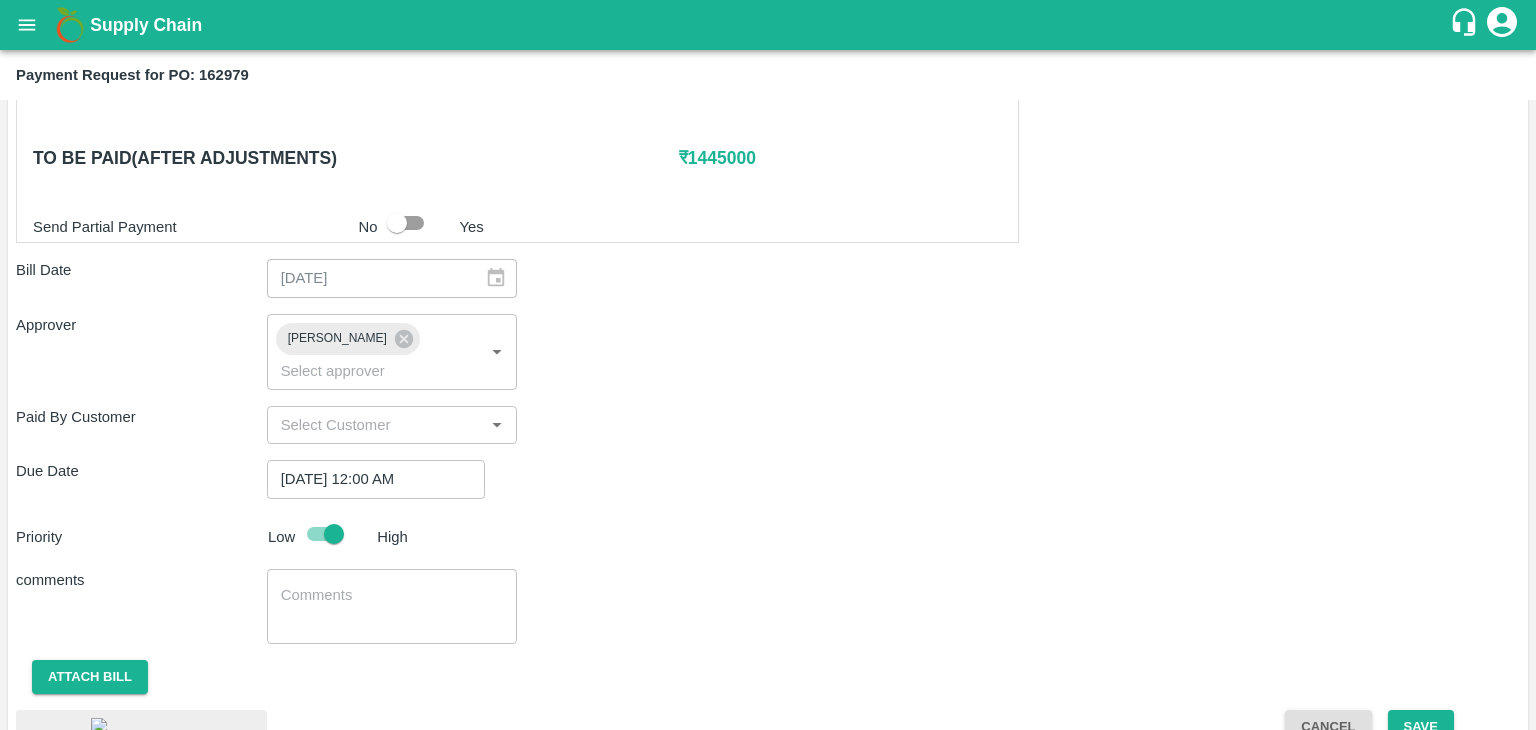 scroll, scrollTop: 646, scrollLeft: 0, axis: vertical 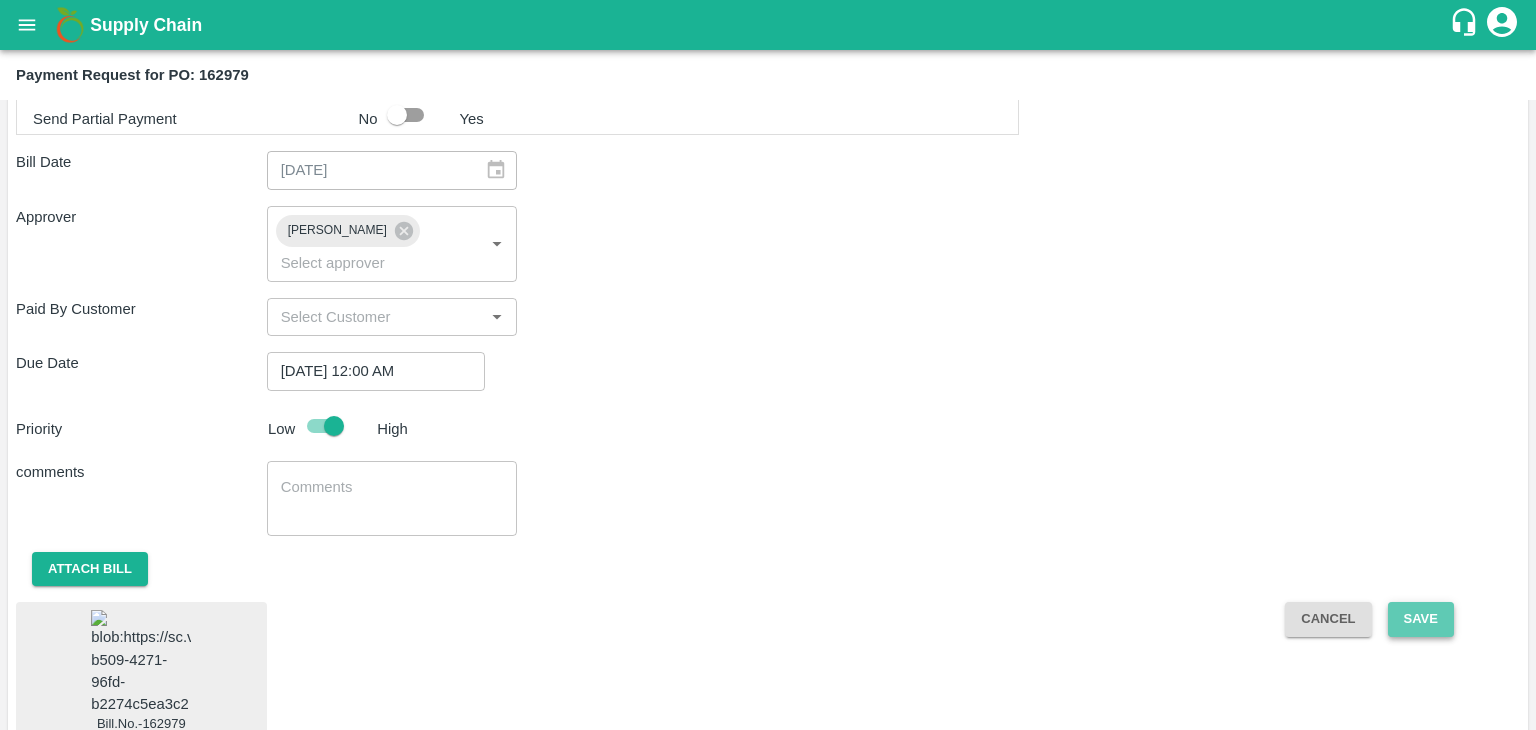 click on "Save" at bounding box center [1421, 619] 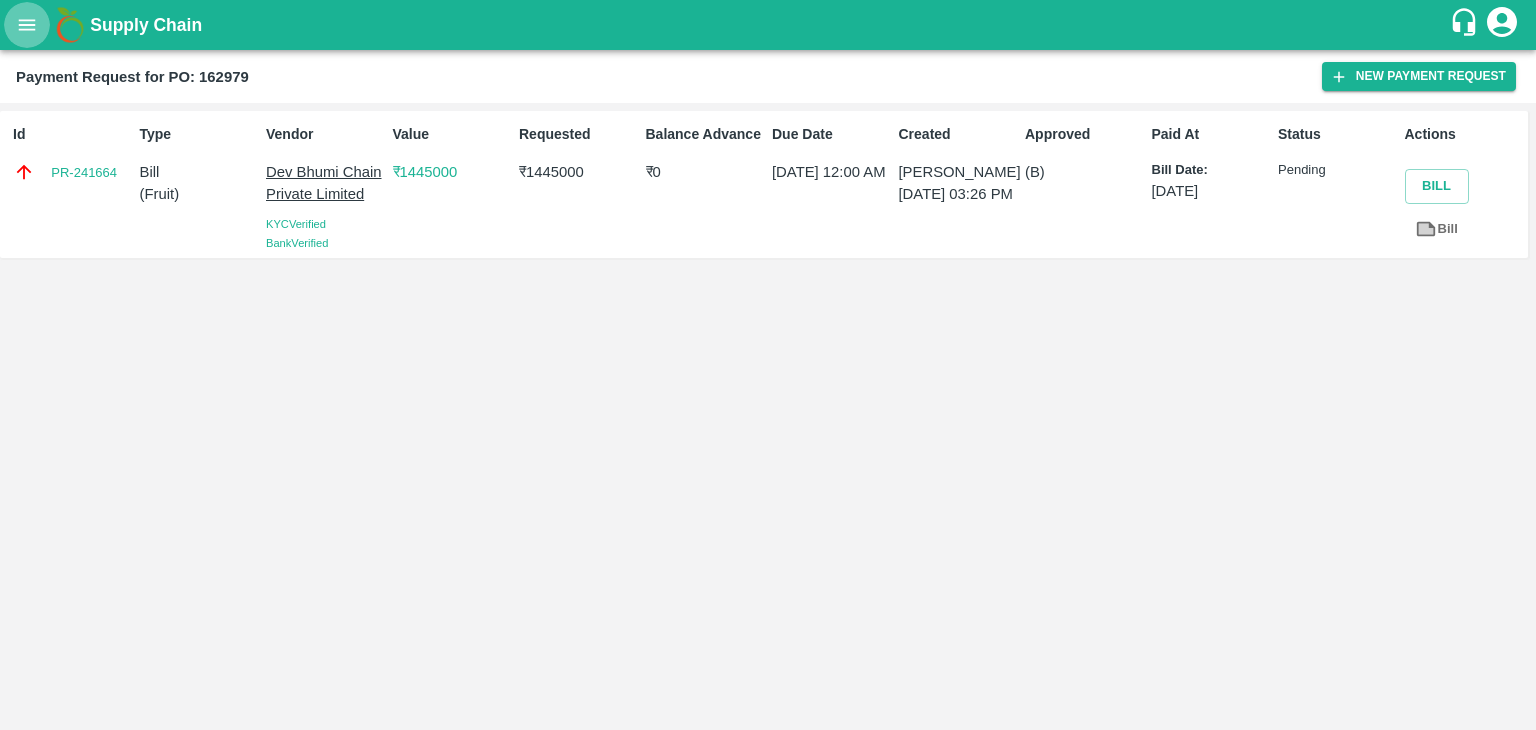 click 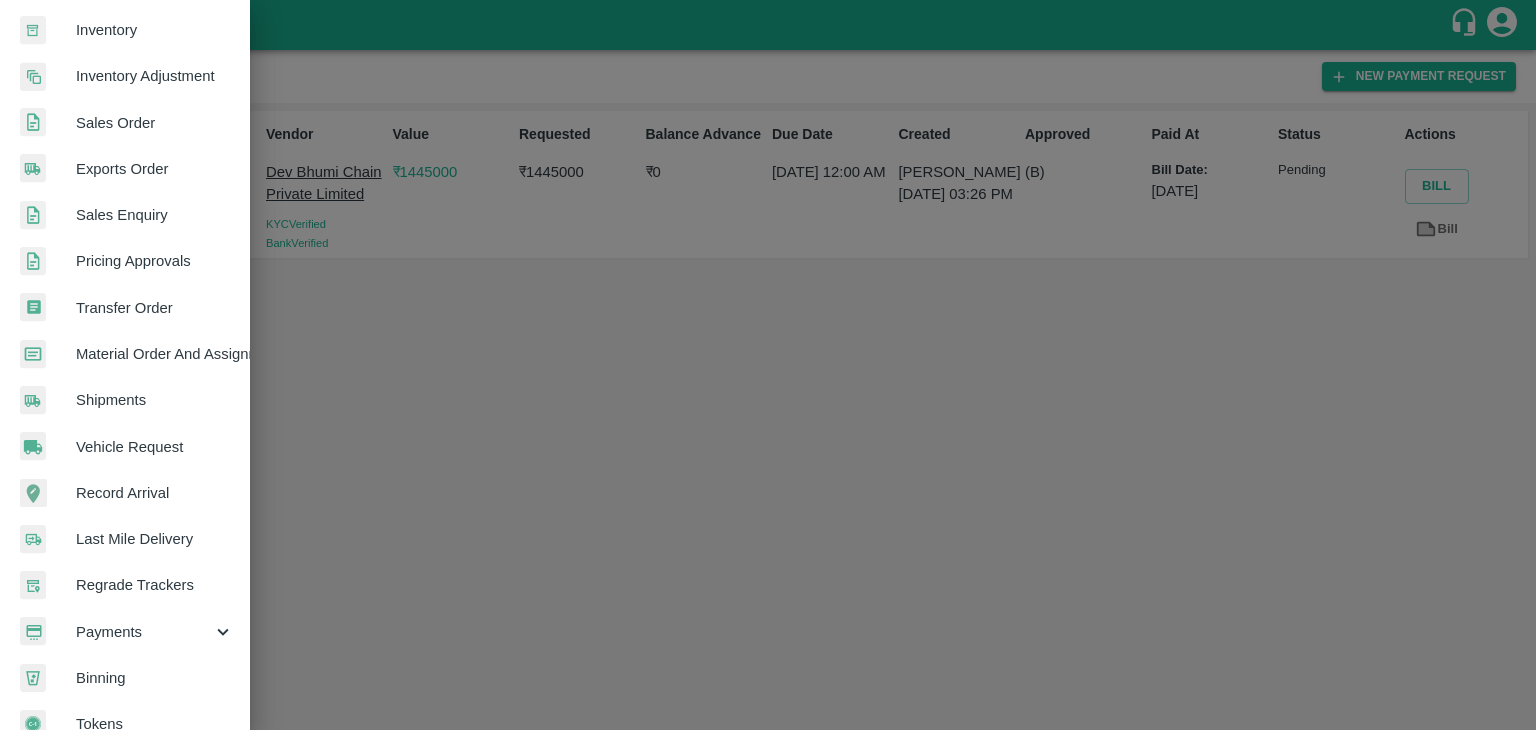 scroll, scrollTop: 409, scrollLeft: 0, axis: vertical 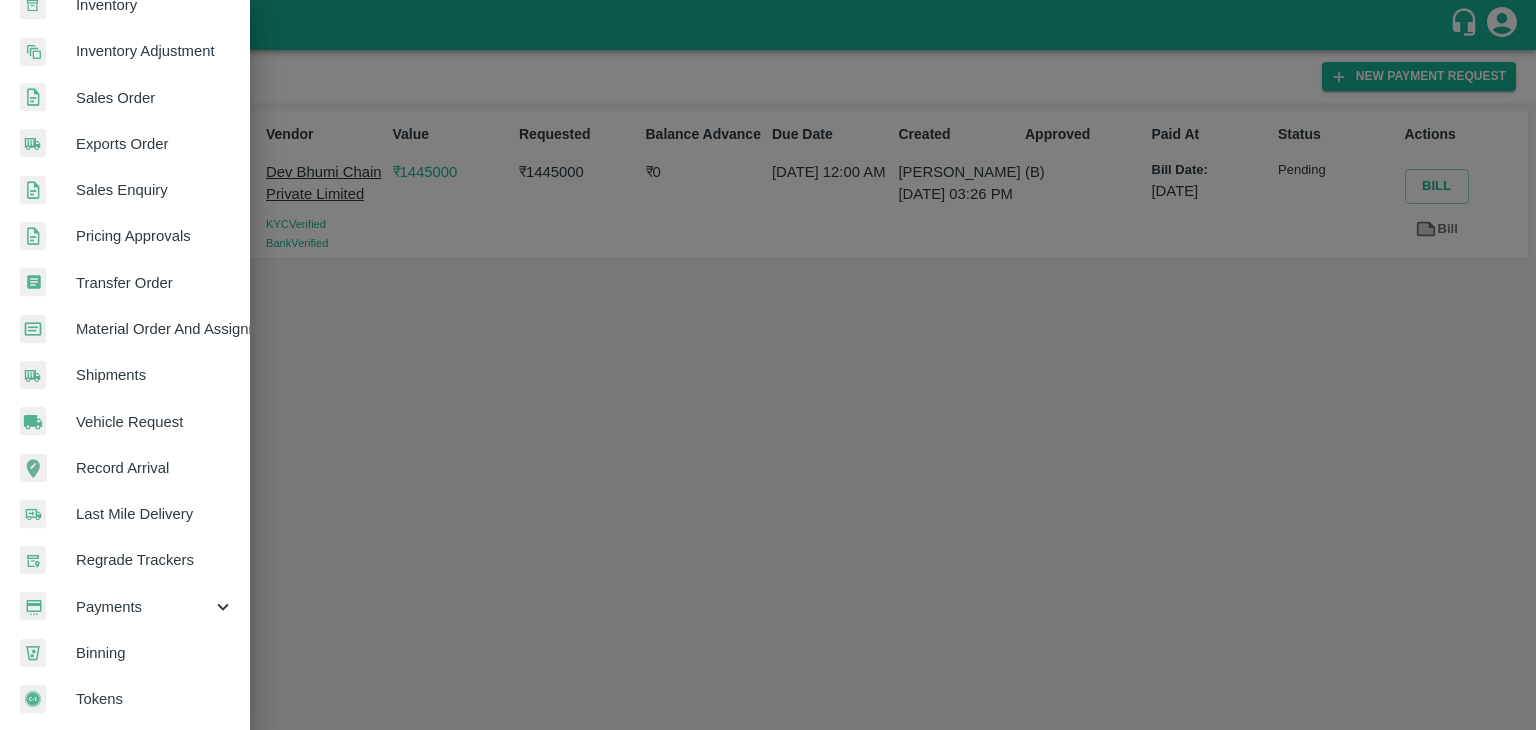 click on "Payments" at bounding box center (144, 607) 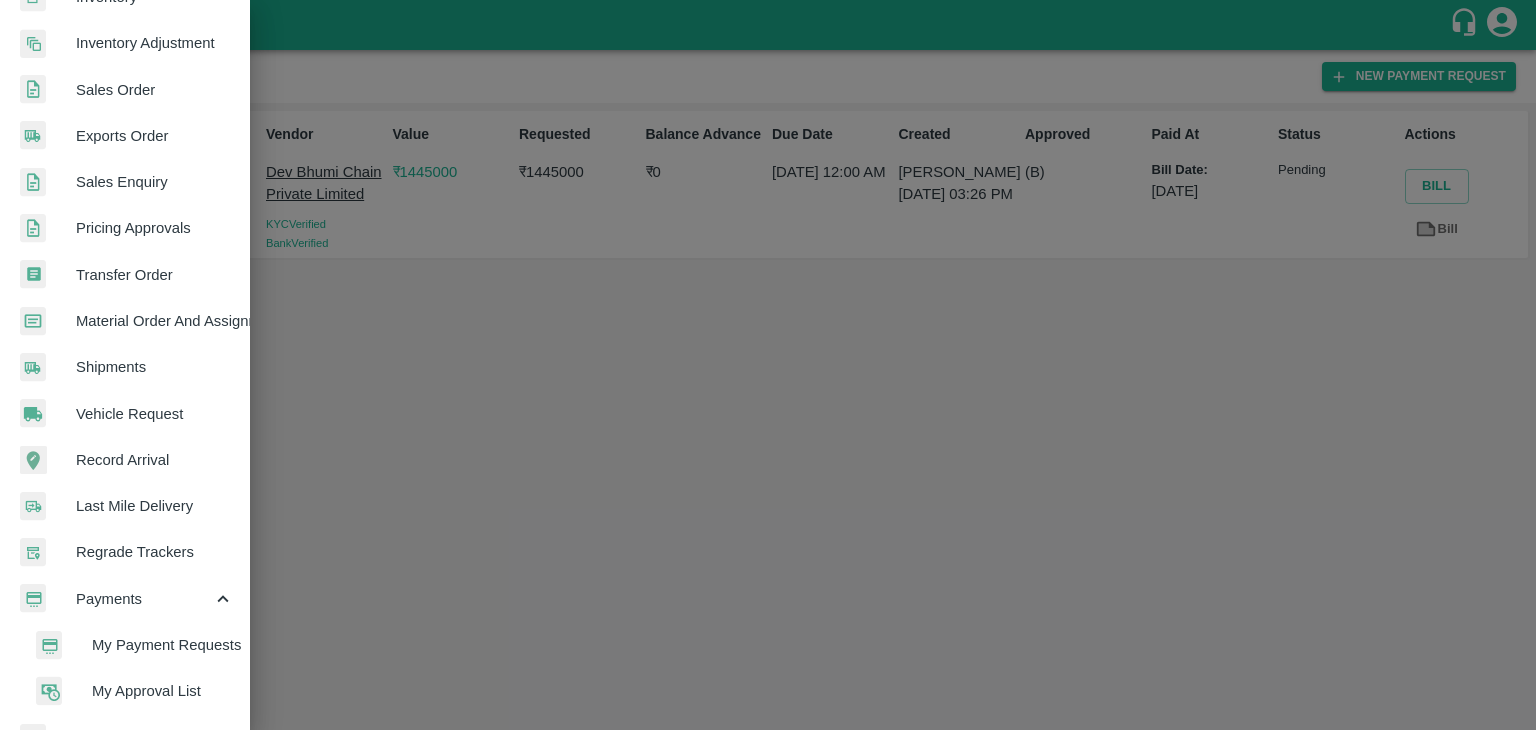 click on "My Payment Requests" at bounding box center [163, 645] 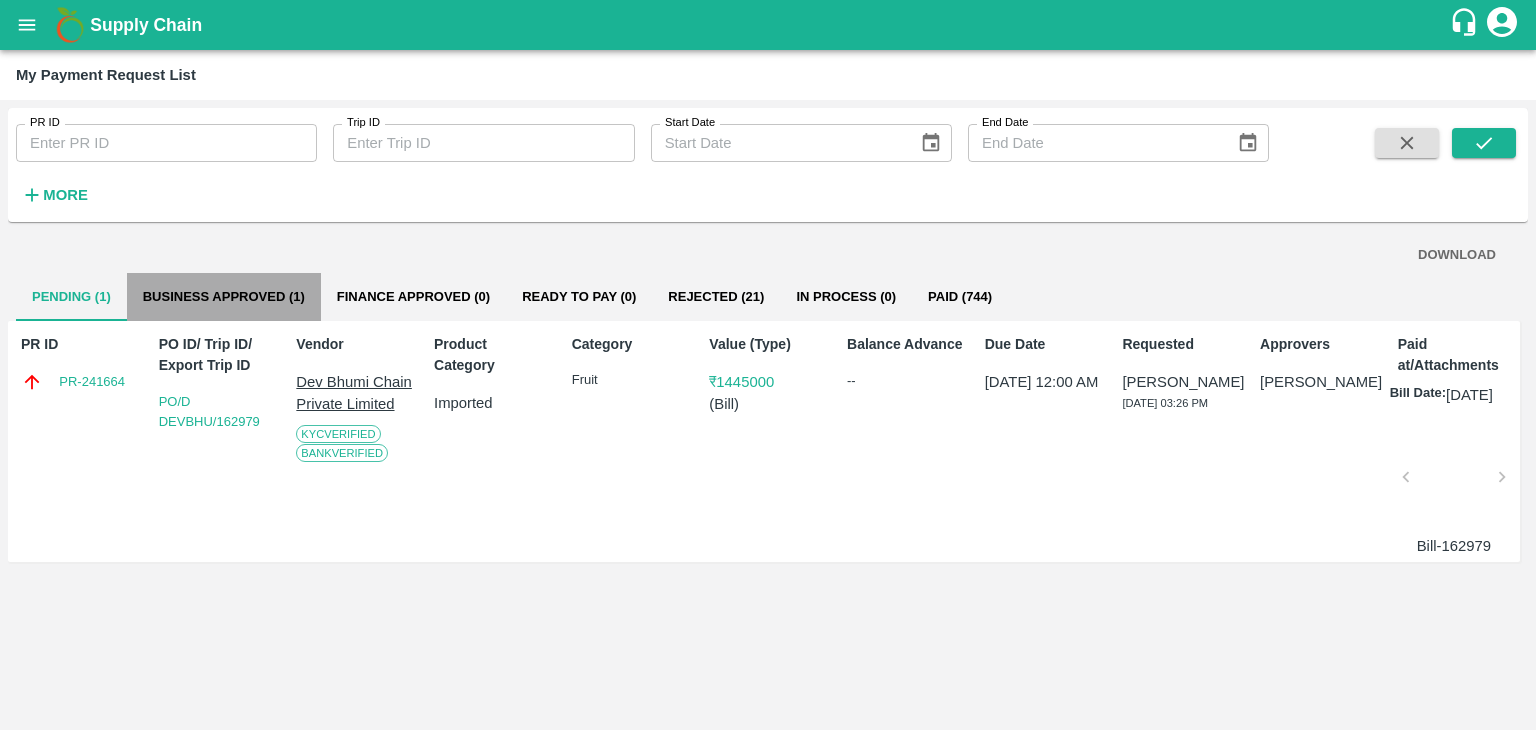 click on "Business Approved (1)" at bounding box center (224, 297) 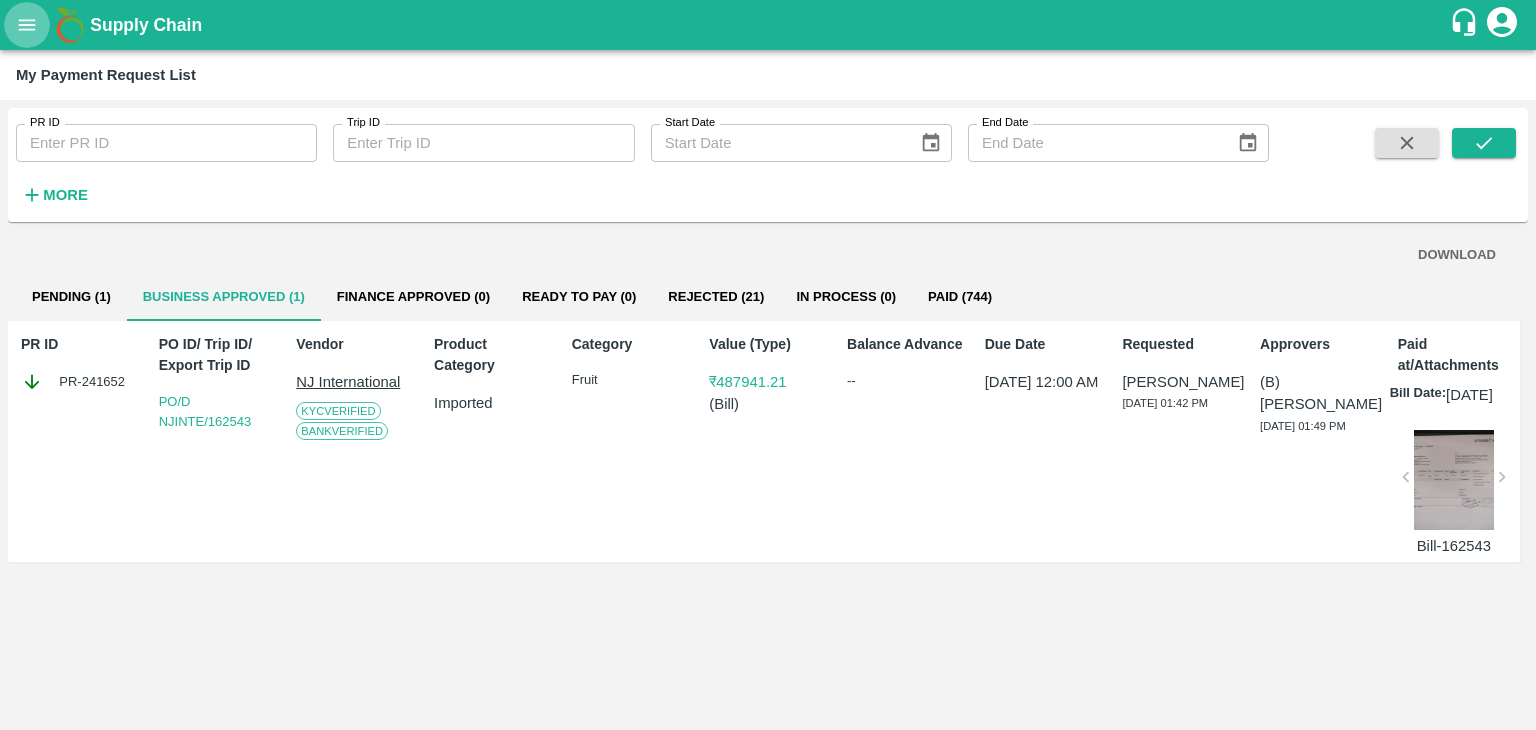 click 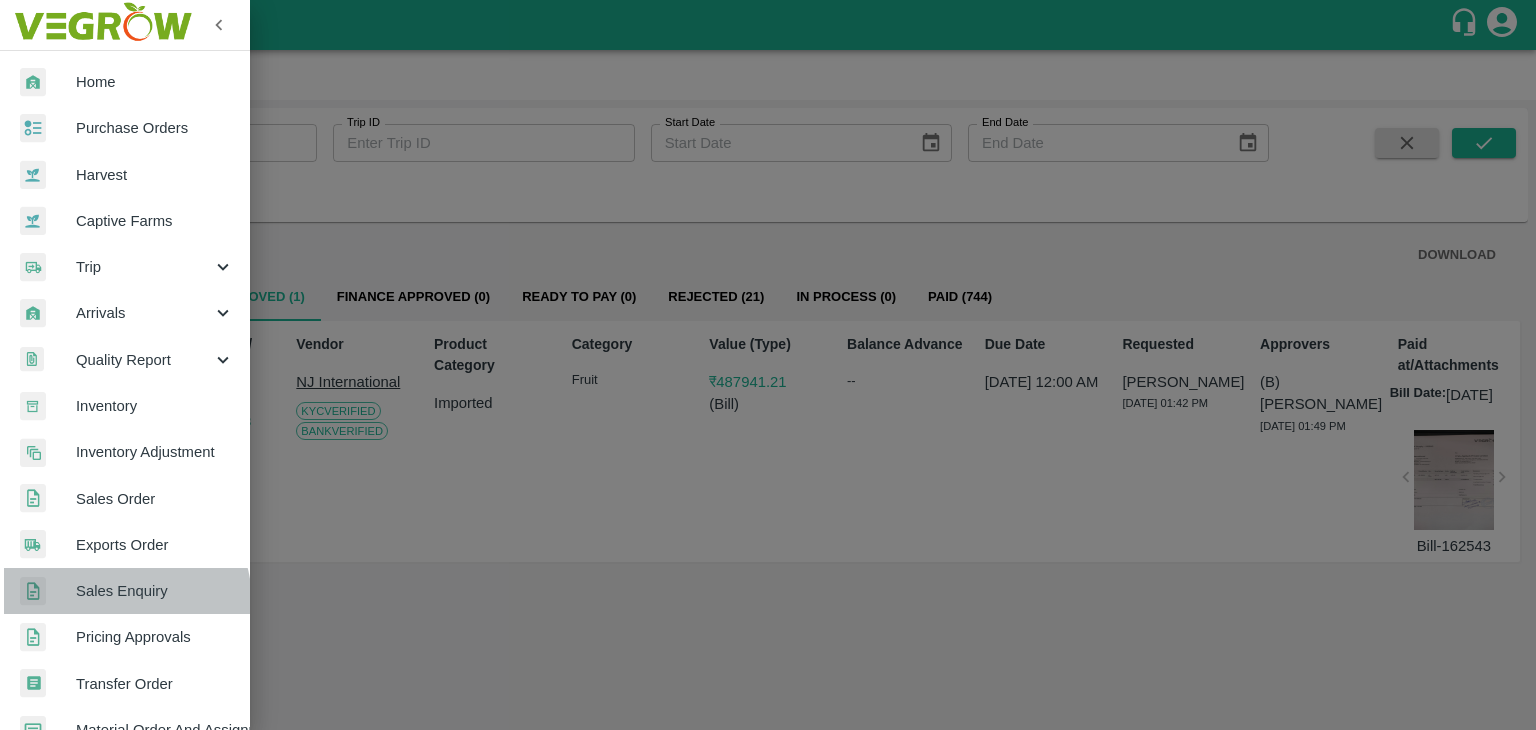 click on "Sales Enquiry" at bounding box center (125, 591) 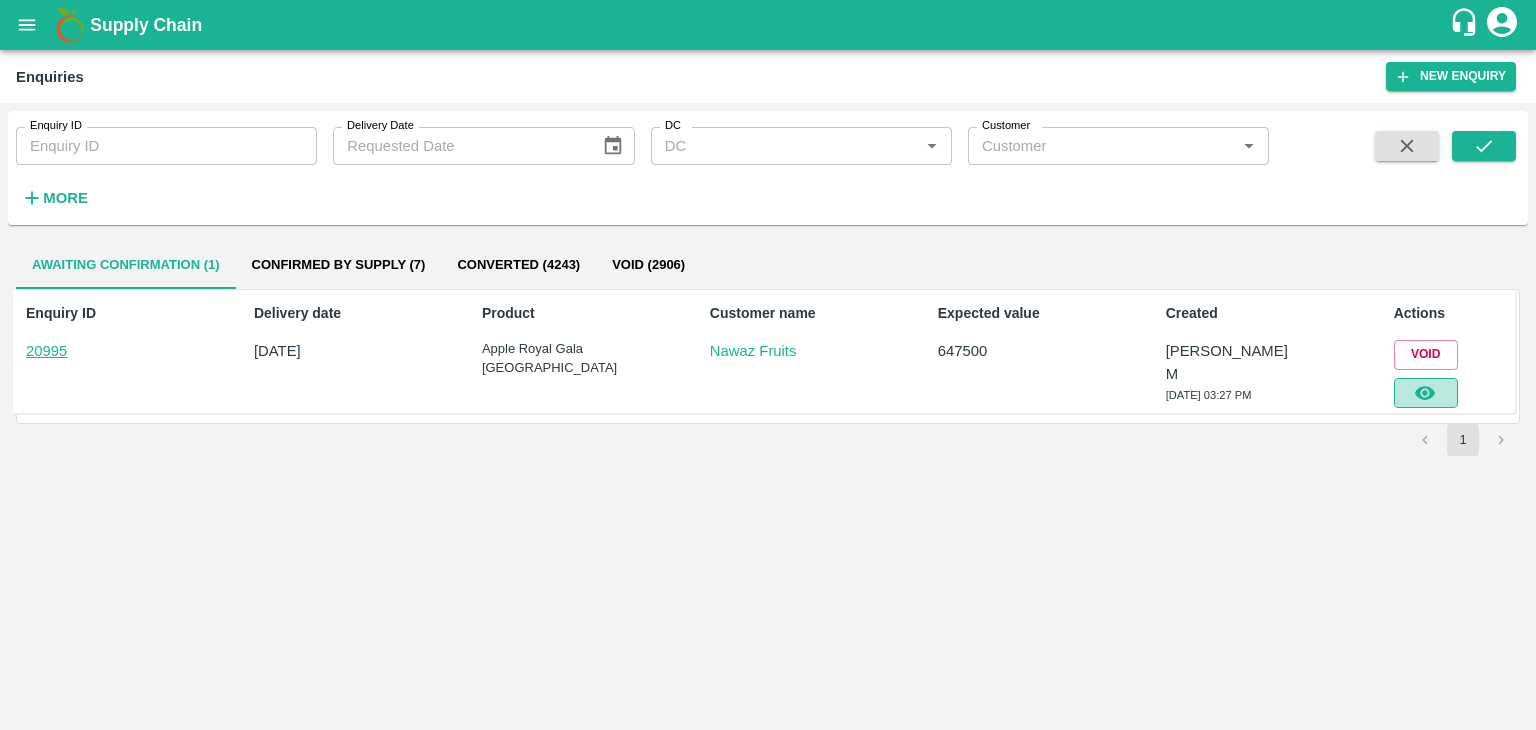 click at bounding box center [1426, 393] 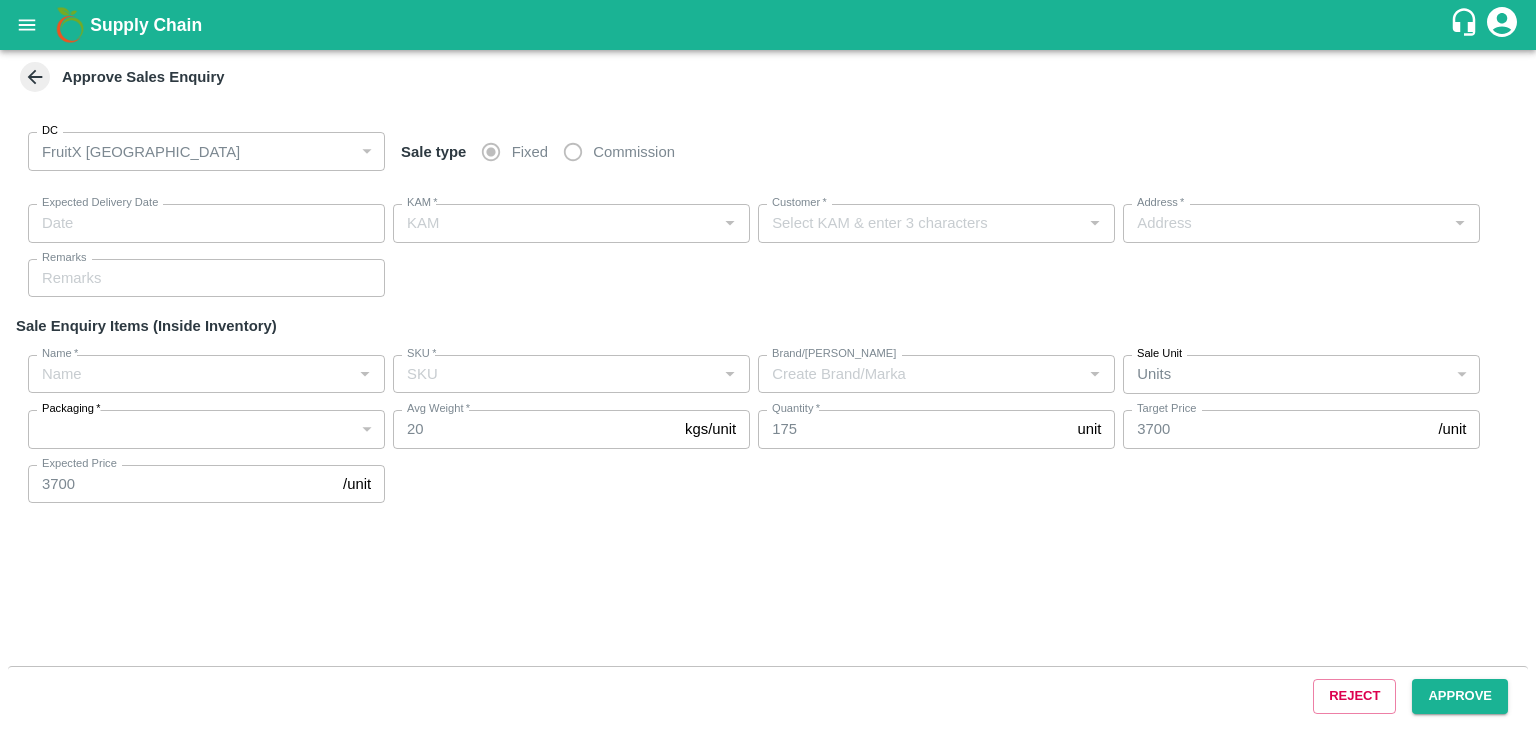 type on "11/07/2025 06:29 AM" 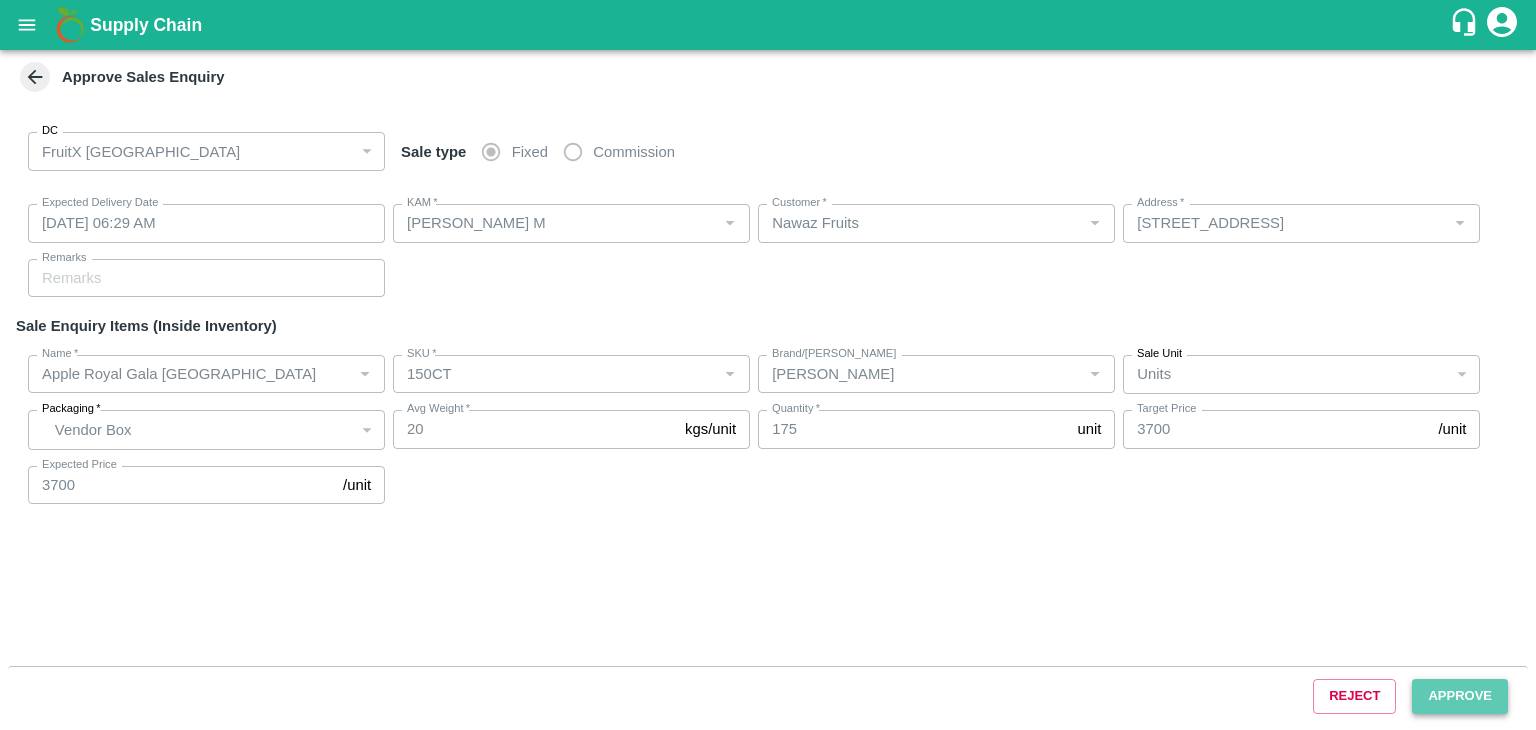 click on "Approve" at bounding box center (1460, 696) 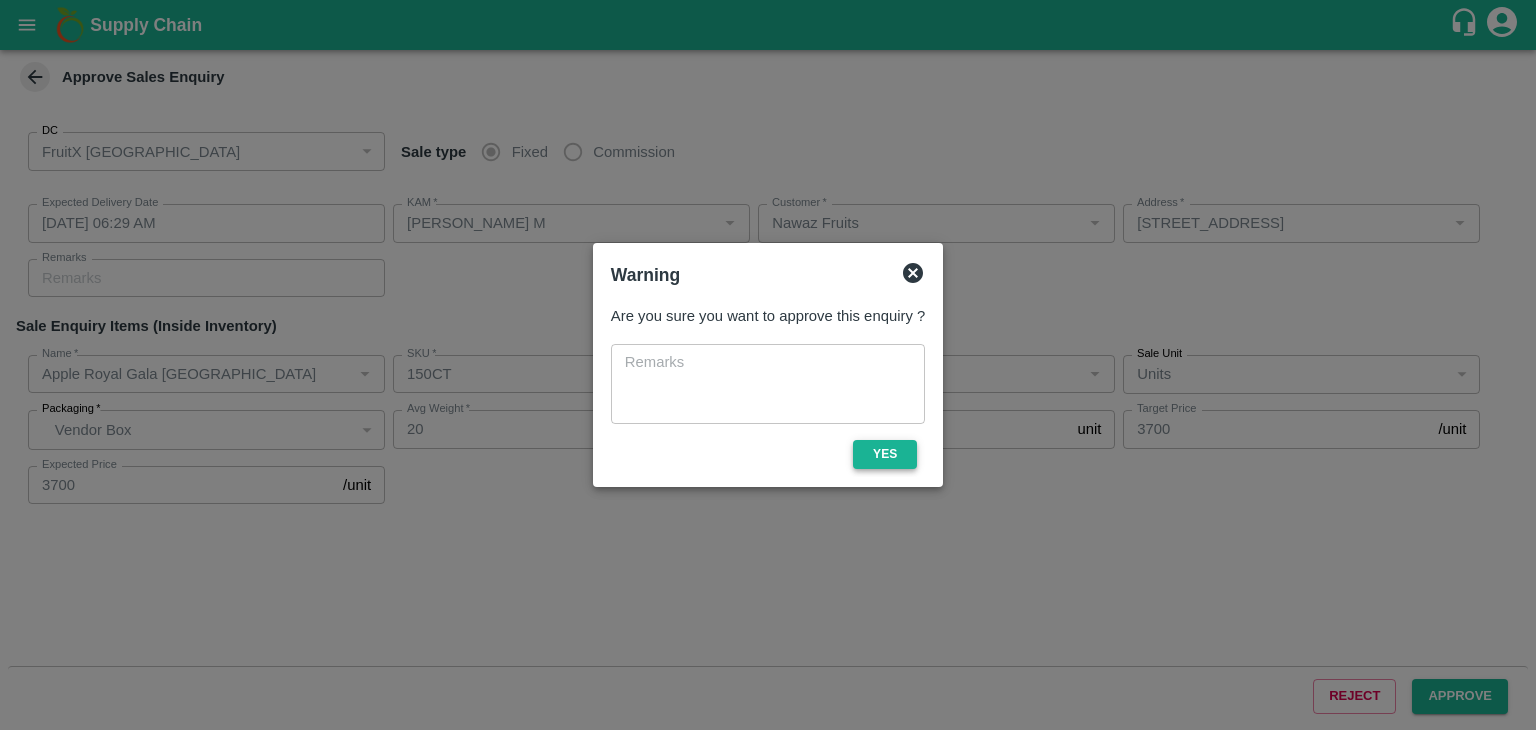 click on "Yes" at bounding box center (885, 454) 